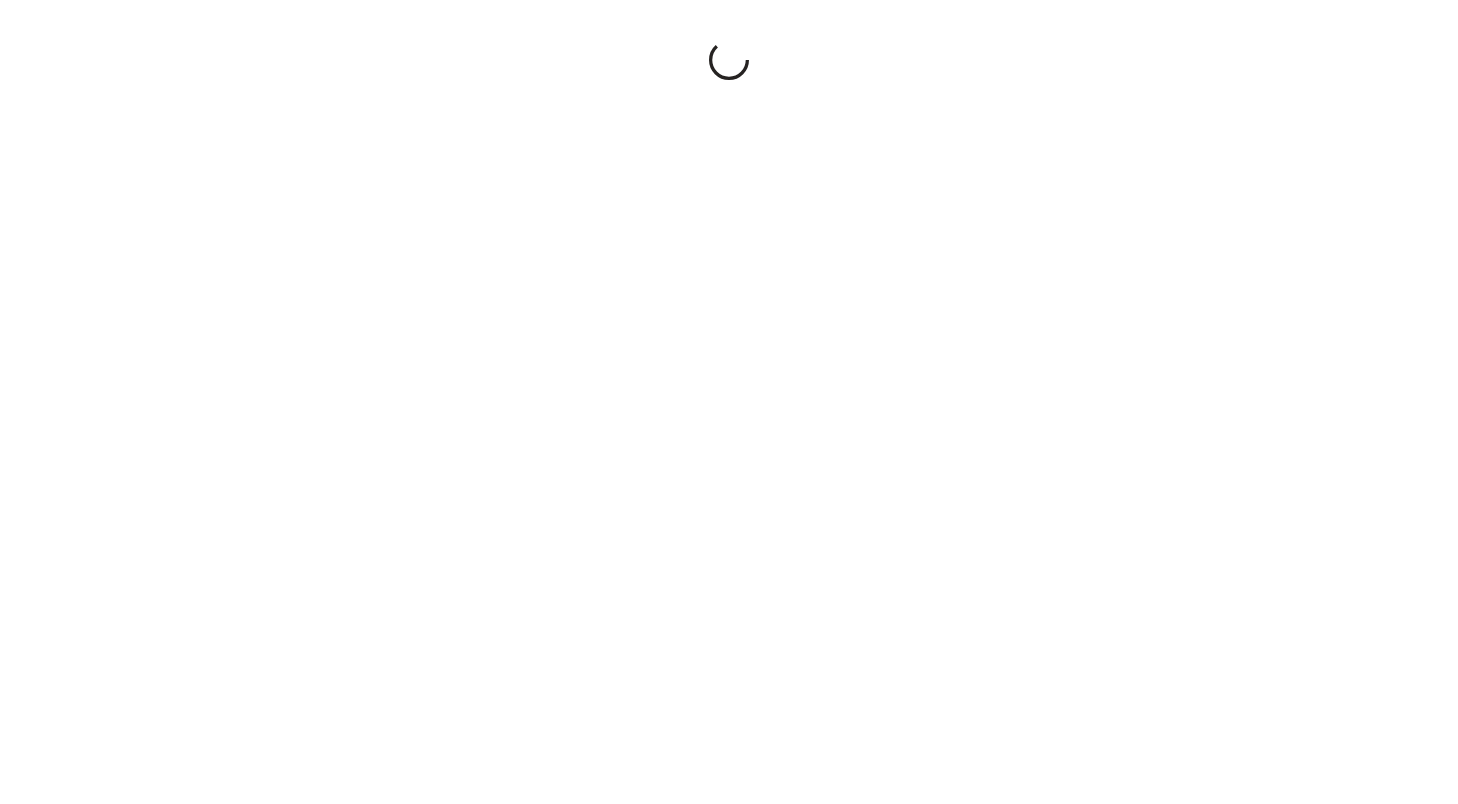 scroll, scrollTop: 0, scrollLeft: 0, axis: both 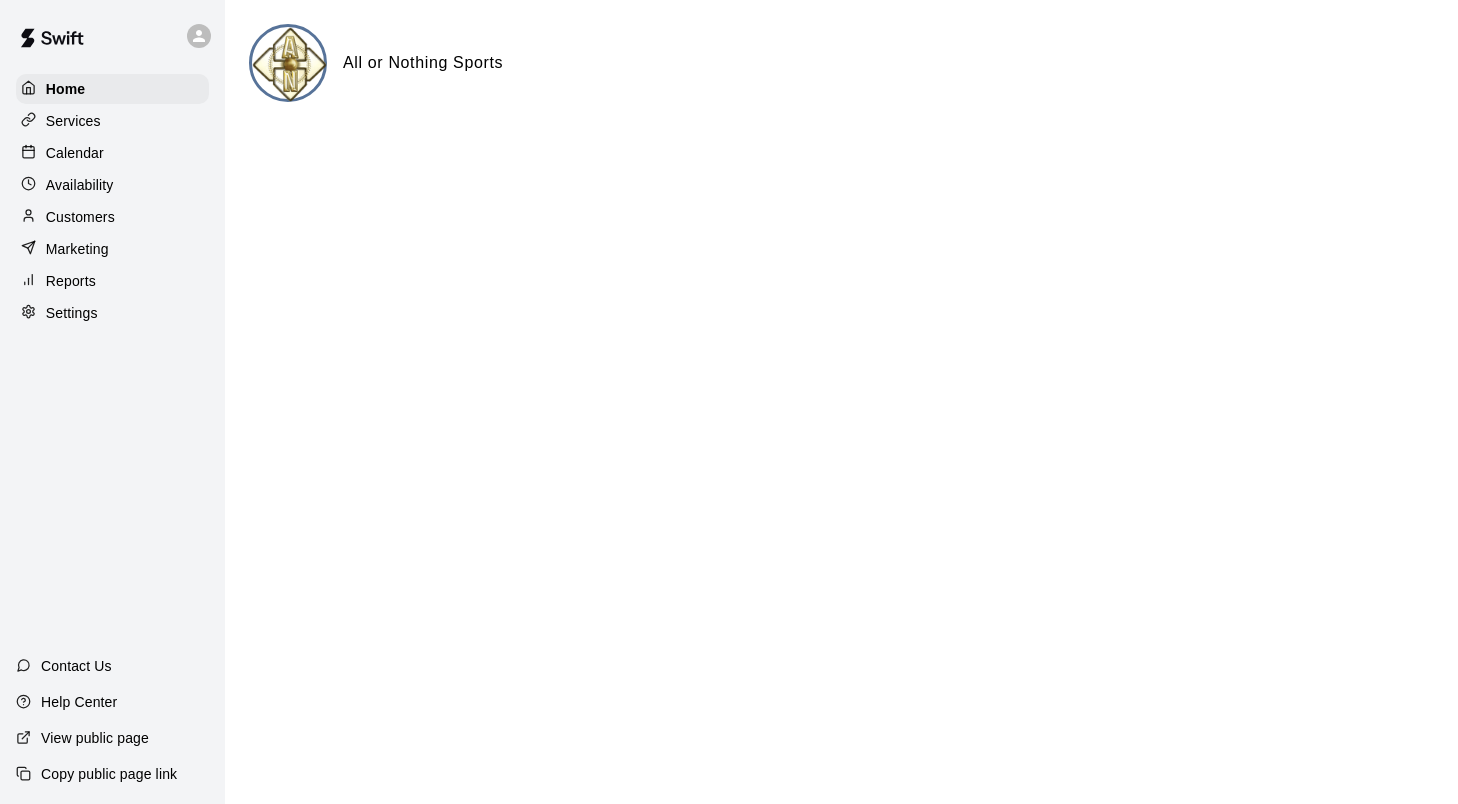 click on "Calendar" at bounding box center (75, 153) 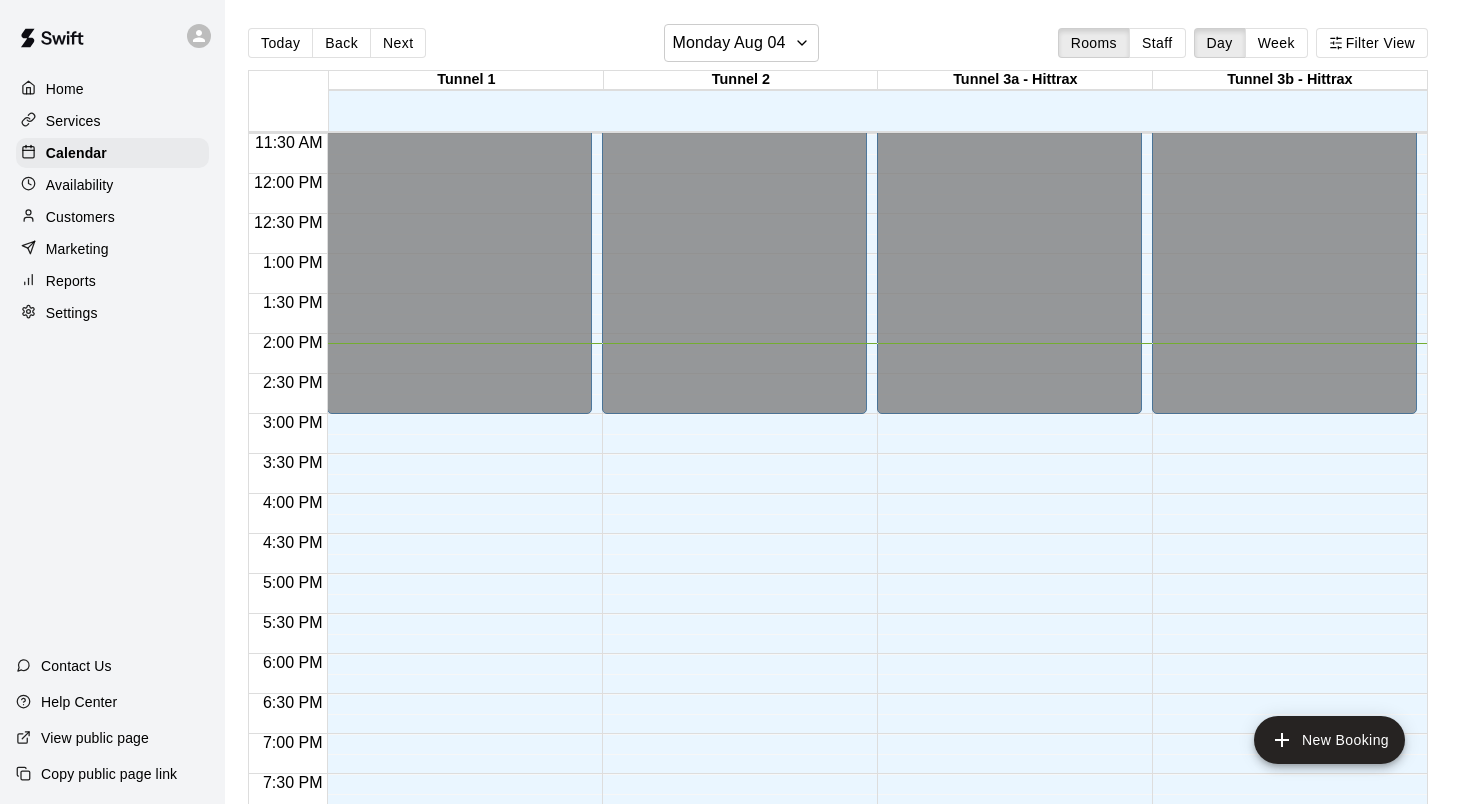 scroll, scrollTop: 921, scrollLeft: 0, axis: vertical 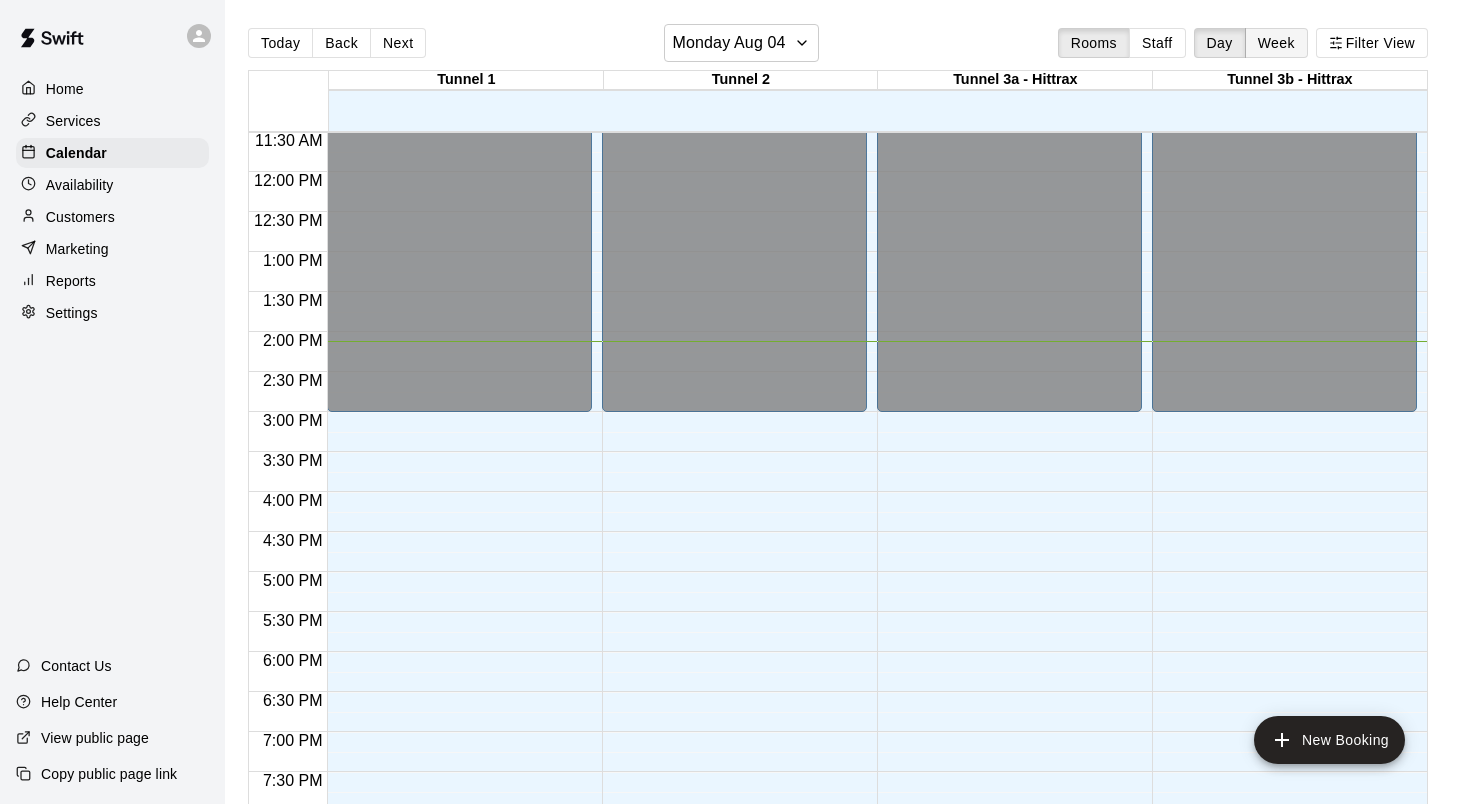 click on "Week" at bounding box center [1276, 43] 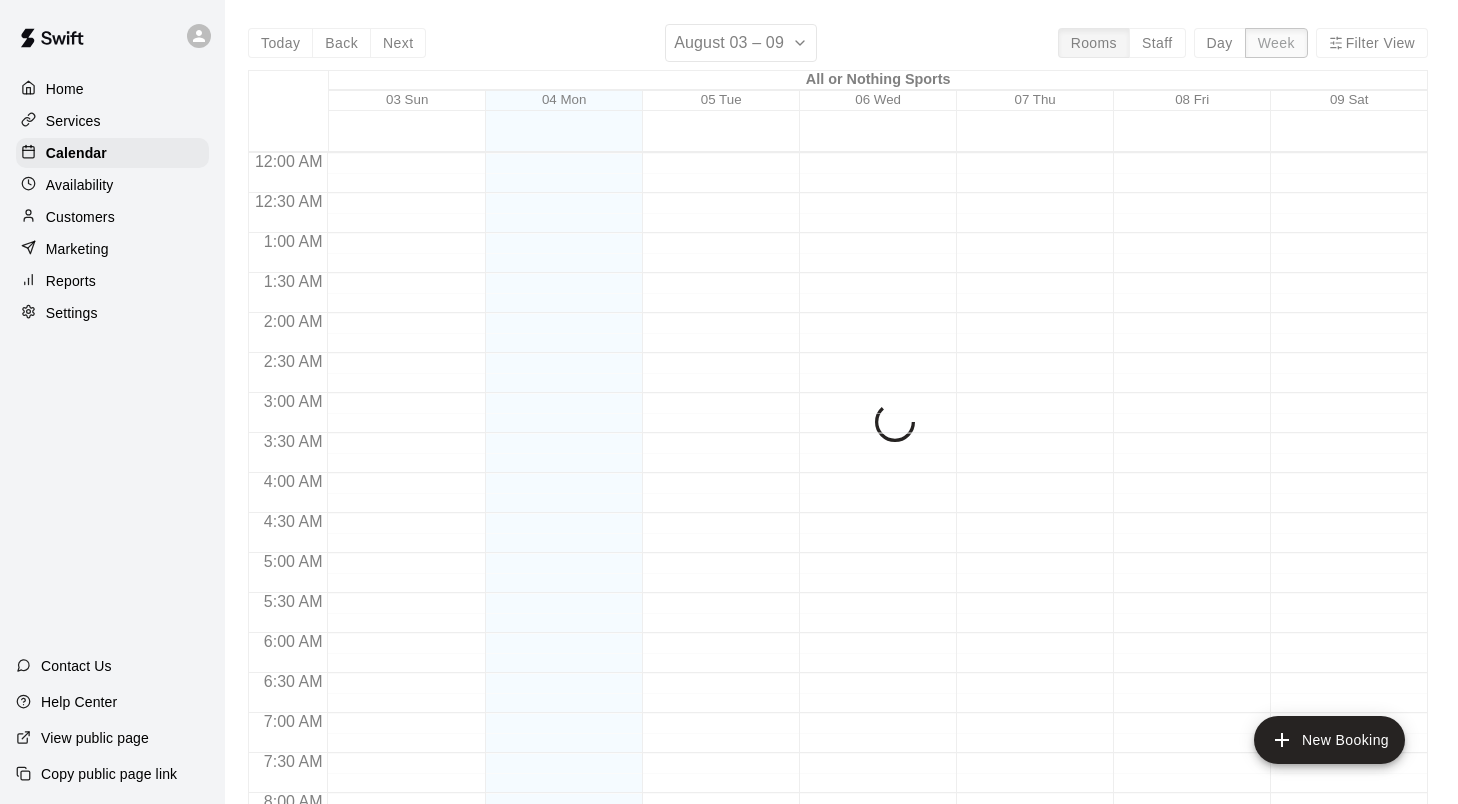 scroll, scrollTop: 1130, scrollLeft: 0, axis: vertical 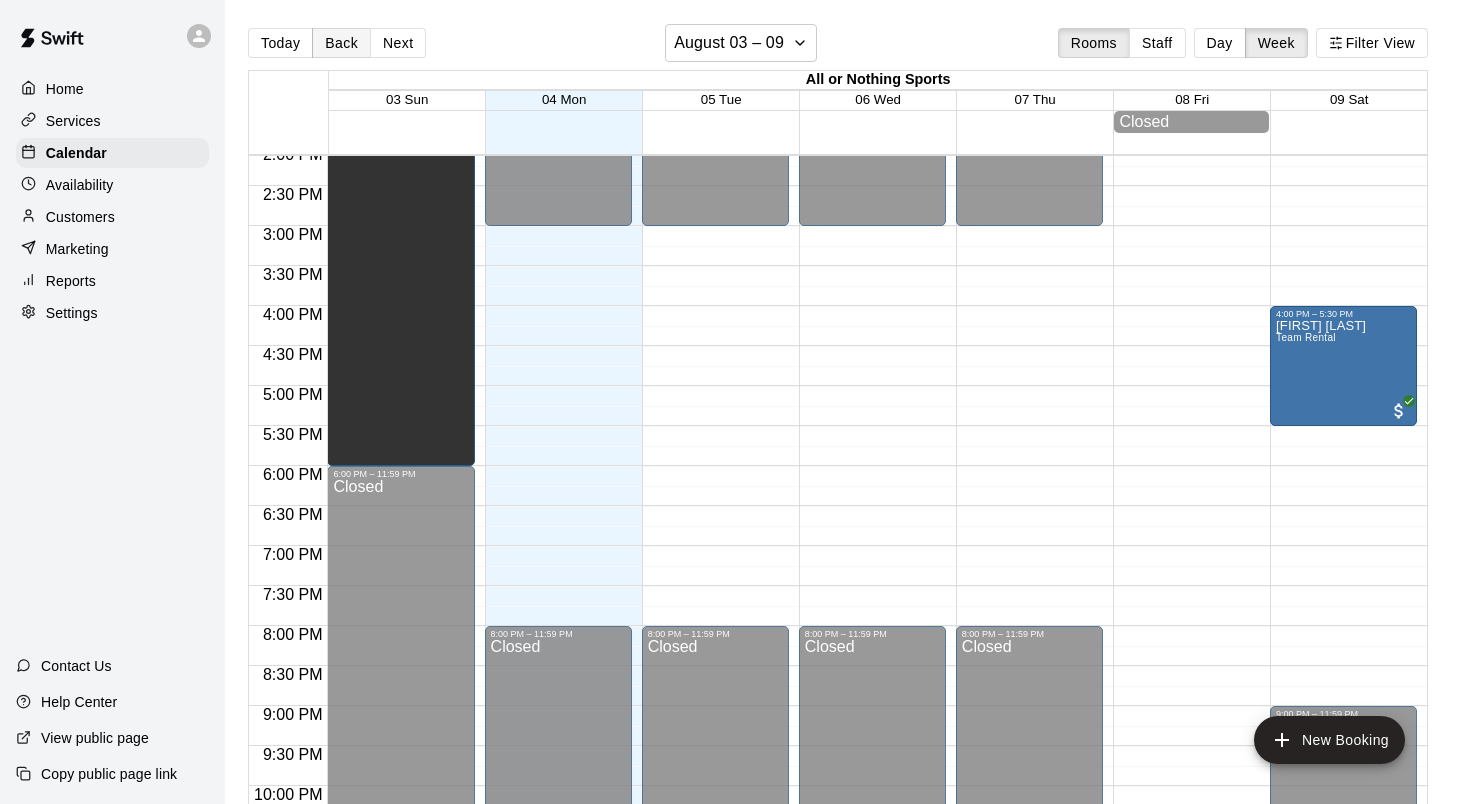 click on "Back" at bounding box center [341, 43] 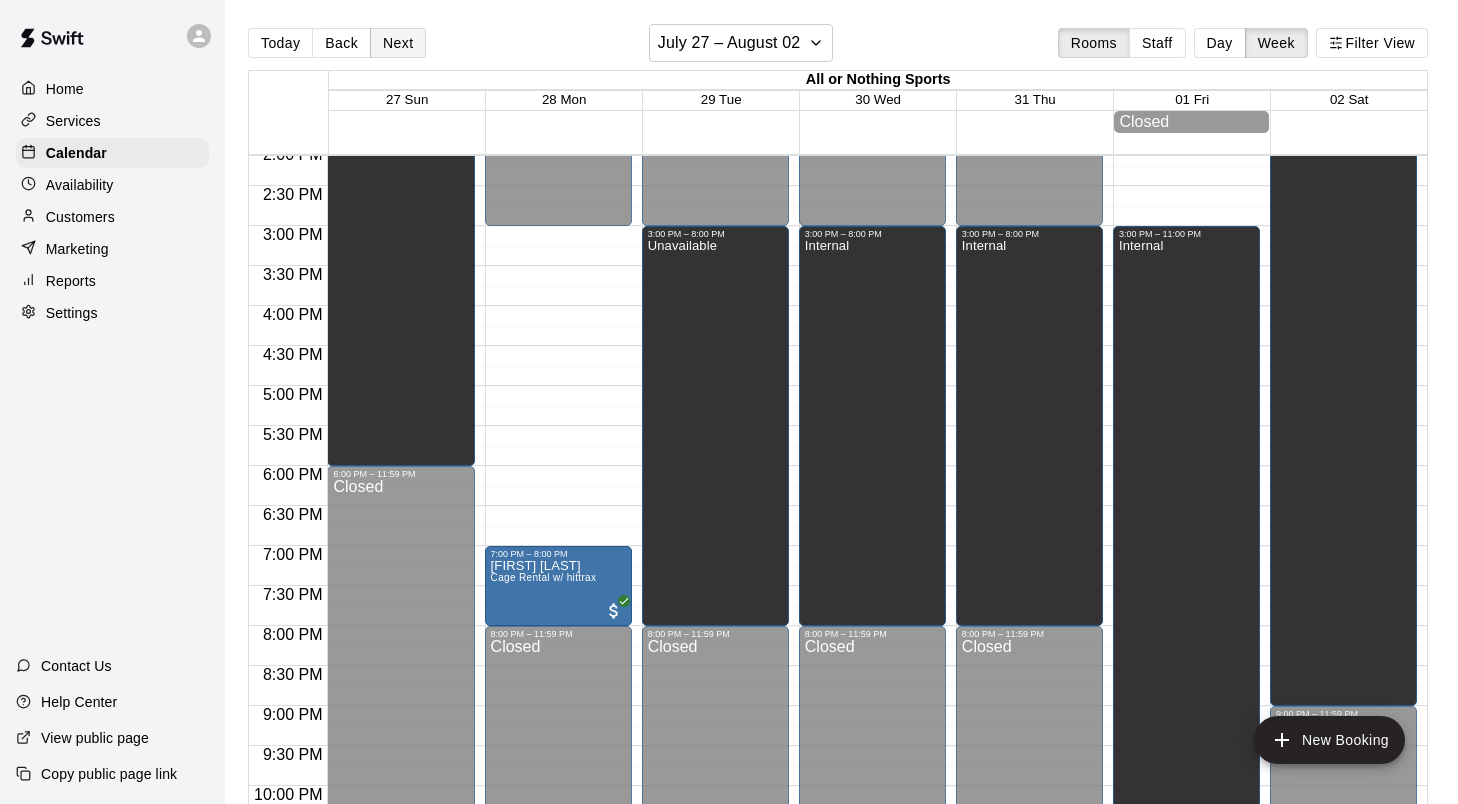click on "Next" at bounding box center (398, 43) 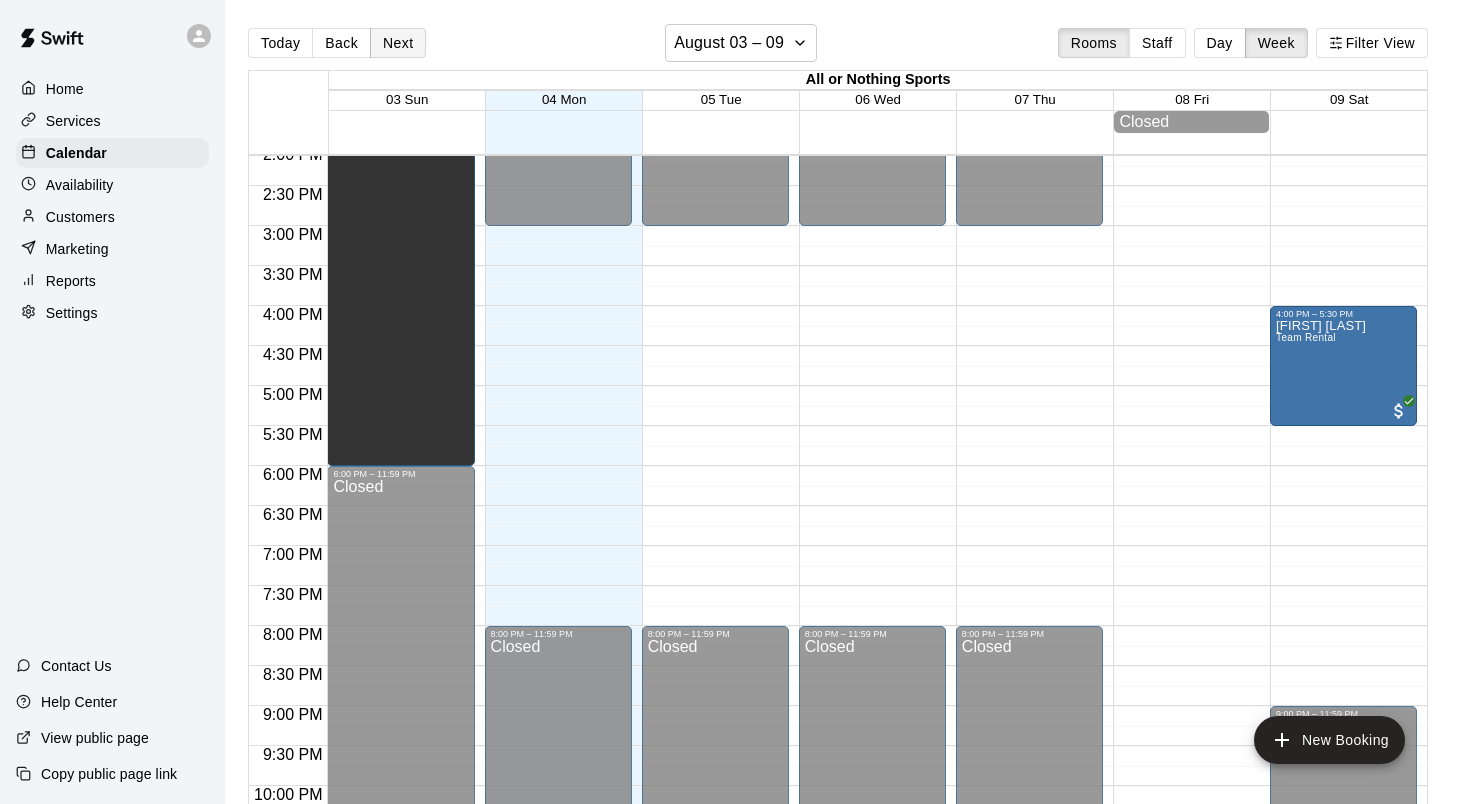 click on "Next" at bounding box center [398, 43] 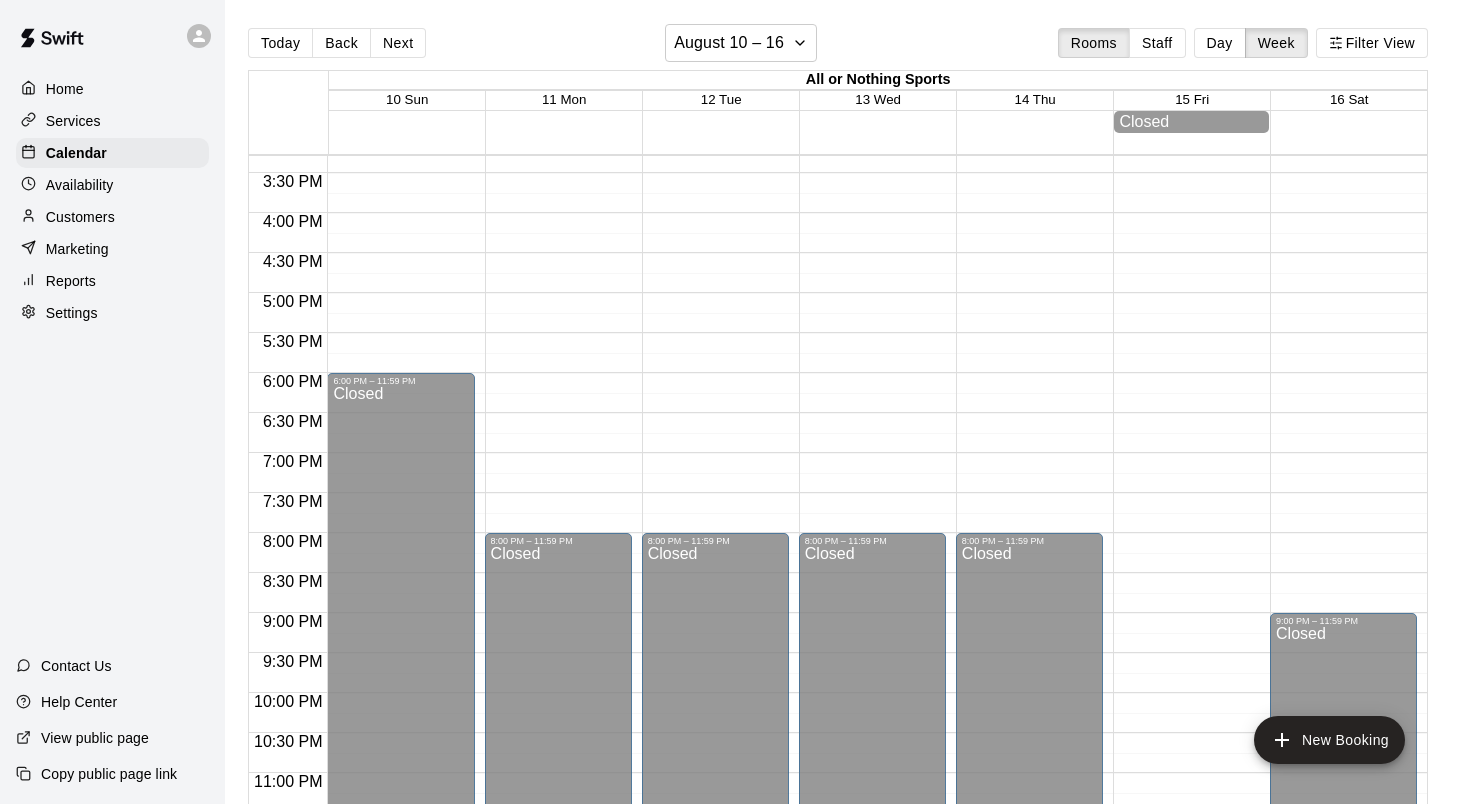 scroll, scrollTop: 1251, scrollLeft: 0, axis: vertical 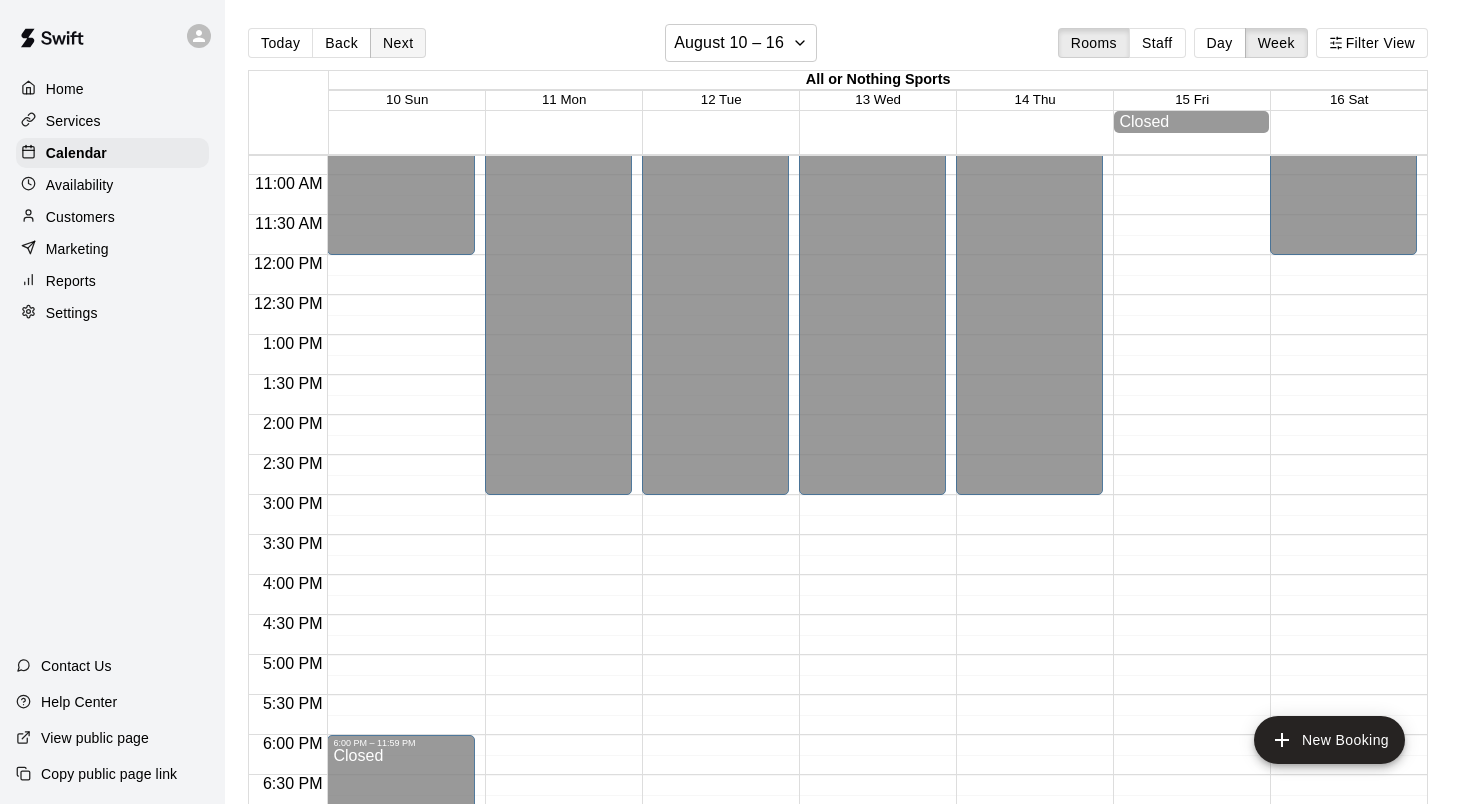 click on "Next" at bounding box center [398, 43] 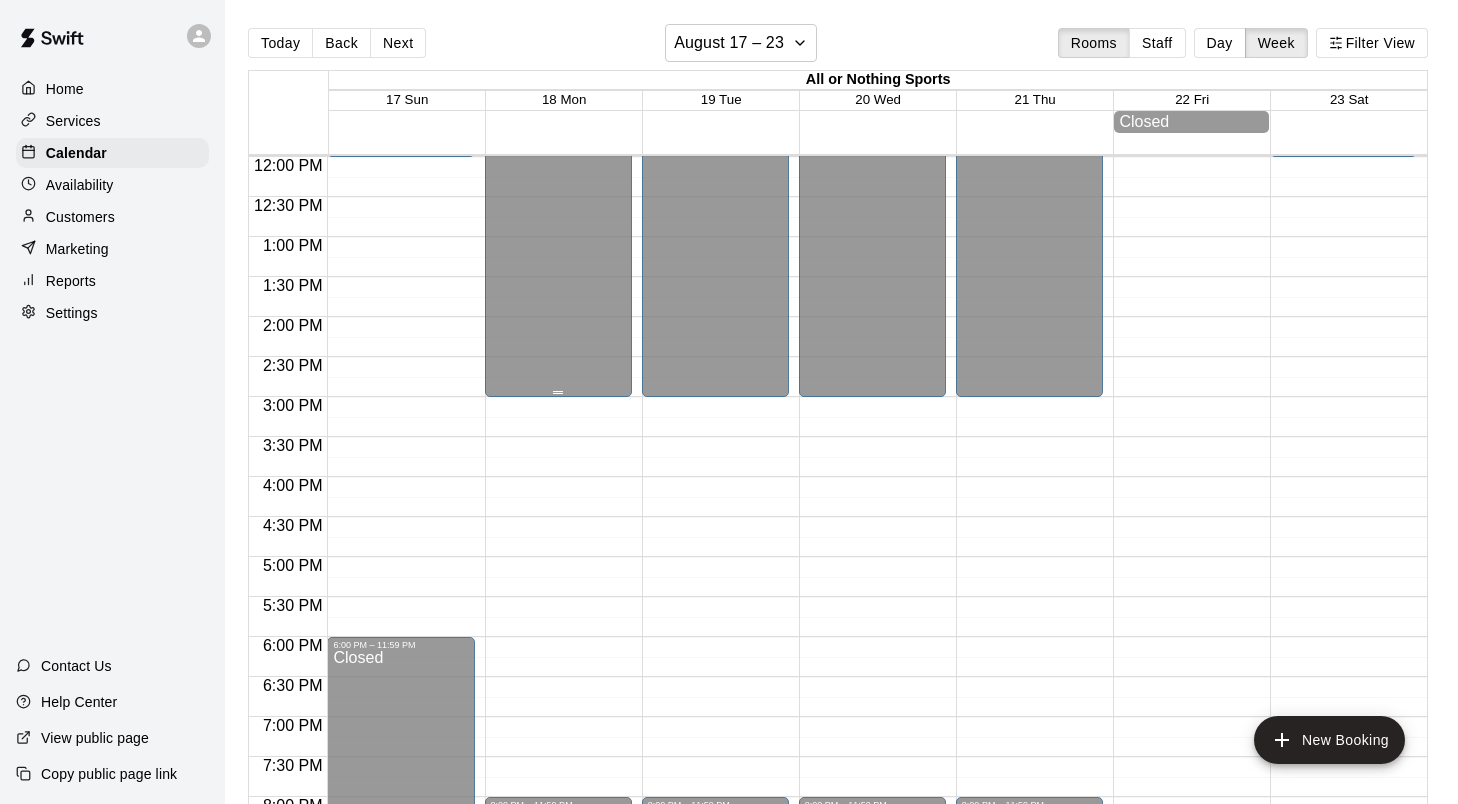 scroll, scrollTop: 1251, scrollLeft: 0, axis: vertical 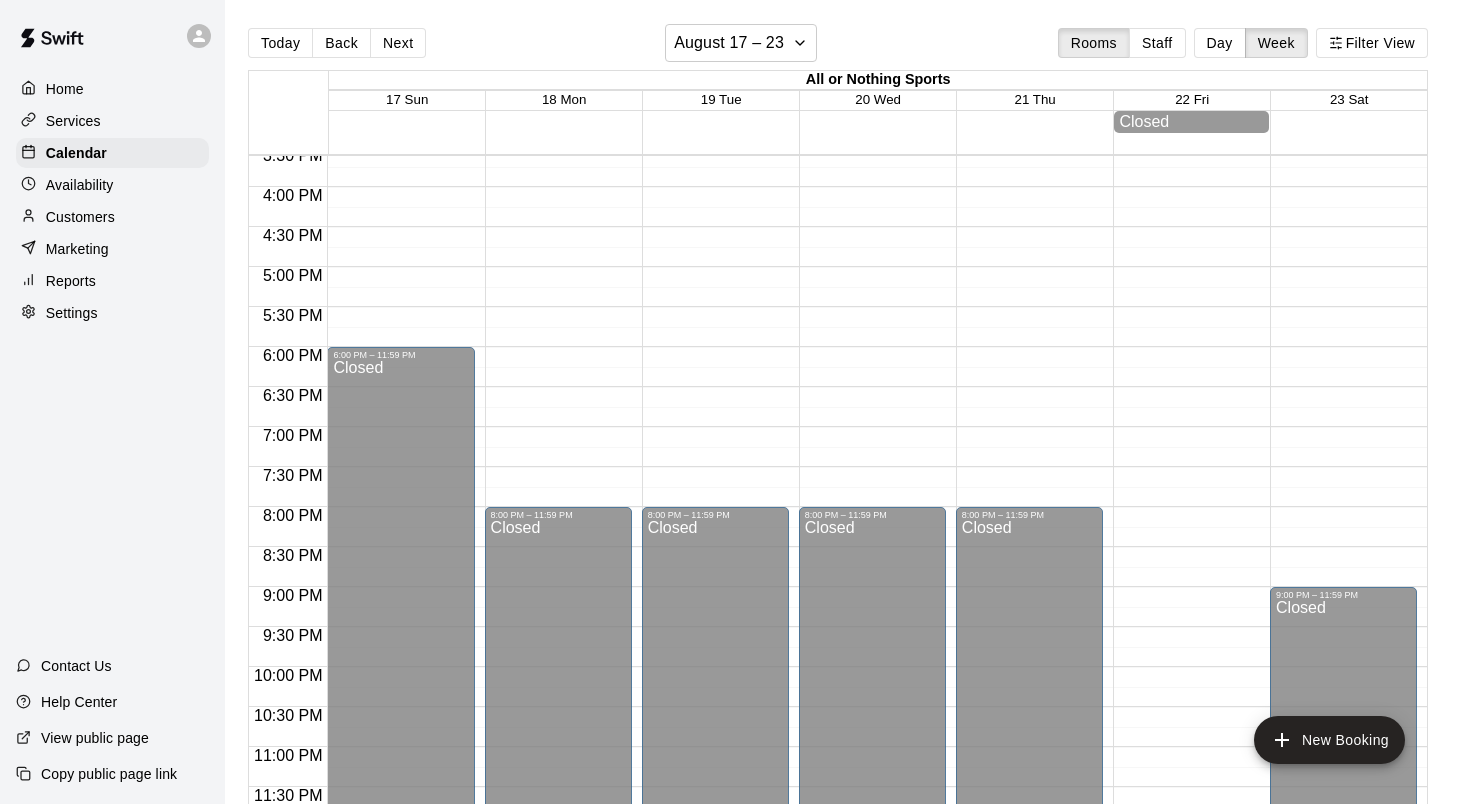 click on "Reports" at bounding box center (71, 281) 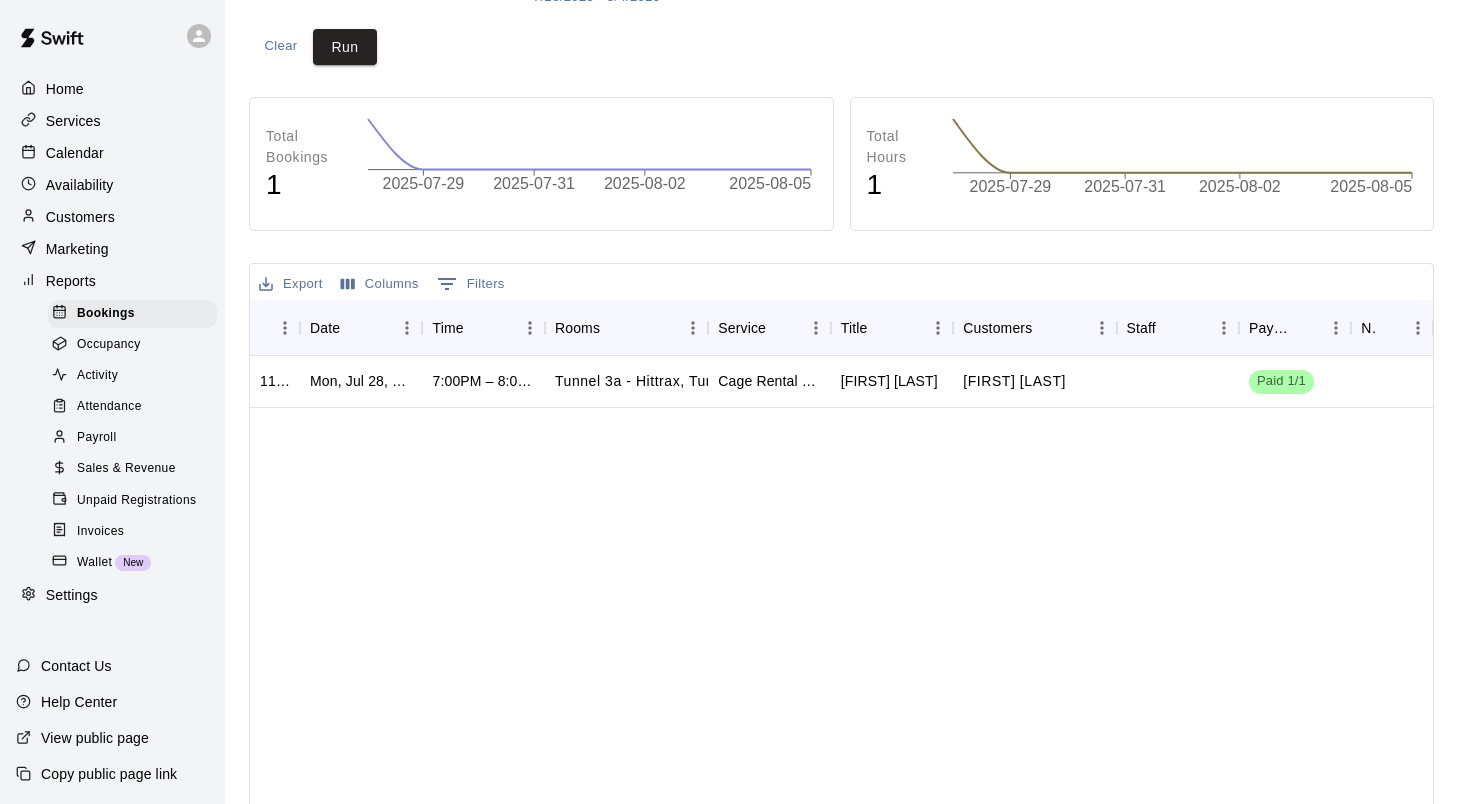 scroll, scrollTop: 257, scrollLeft: 0, axis: vertical 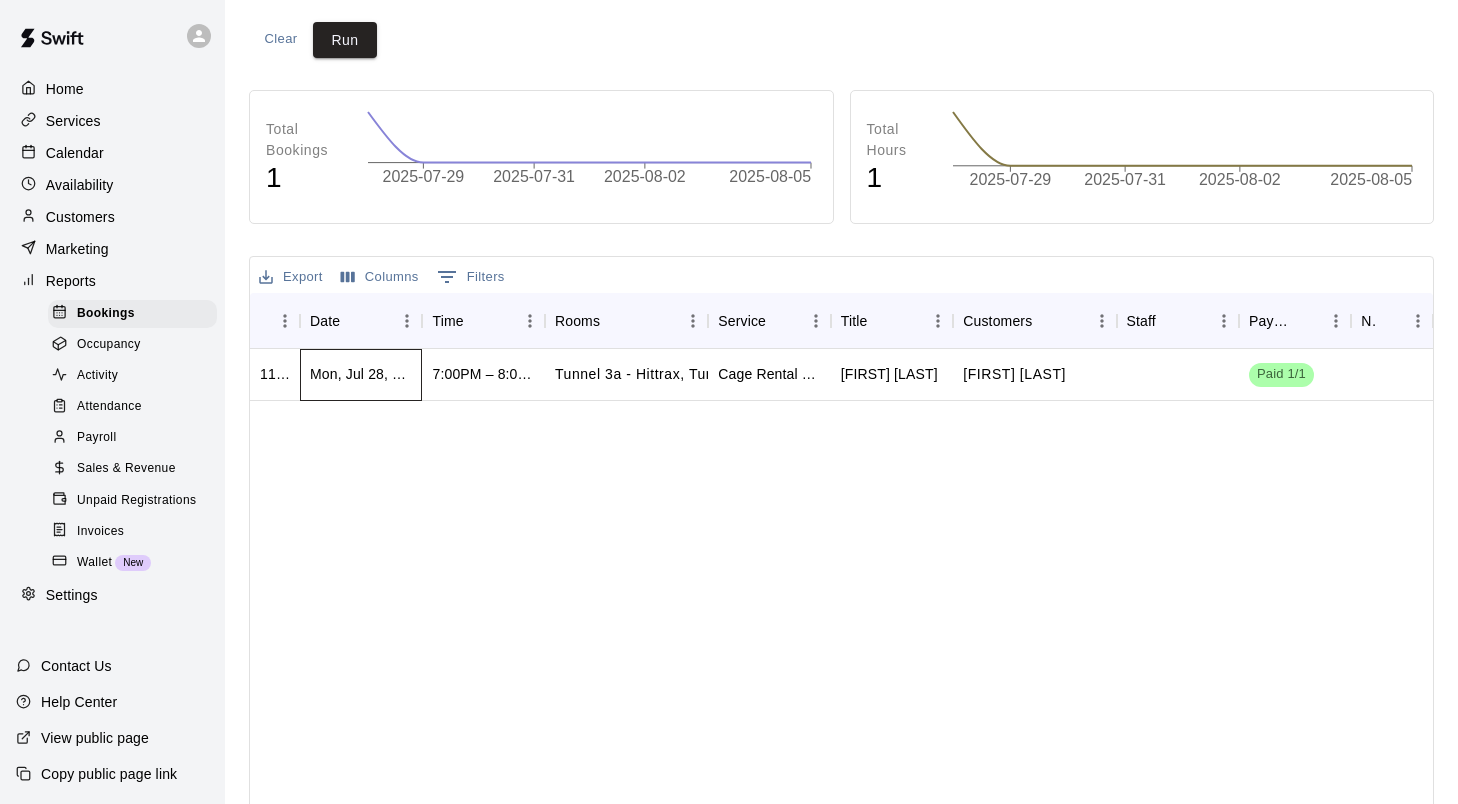 click on "Mon, Jul 28, 2025" at bounding box center [361, 374] 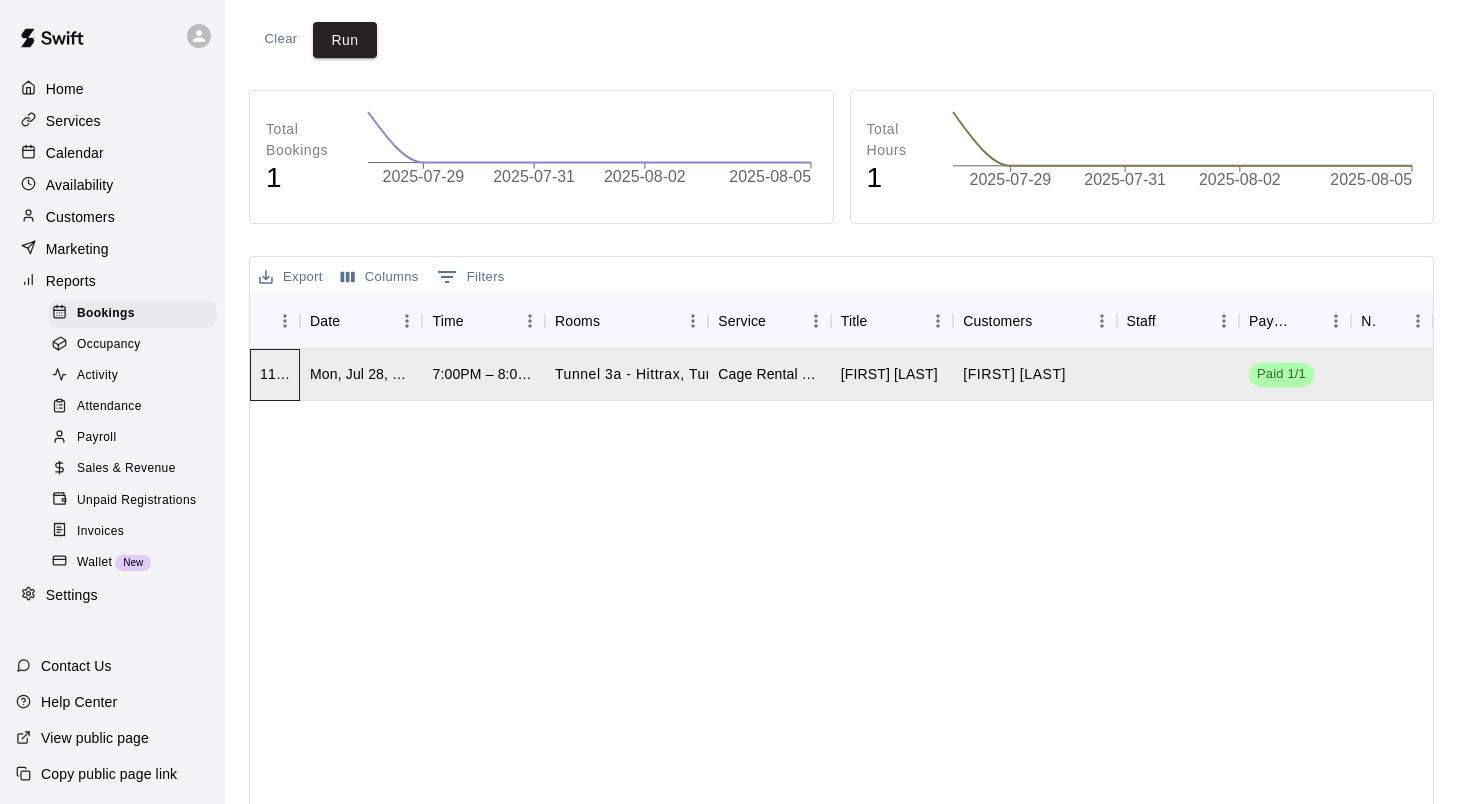 click on "1192861" at bounding box center [275, 375] 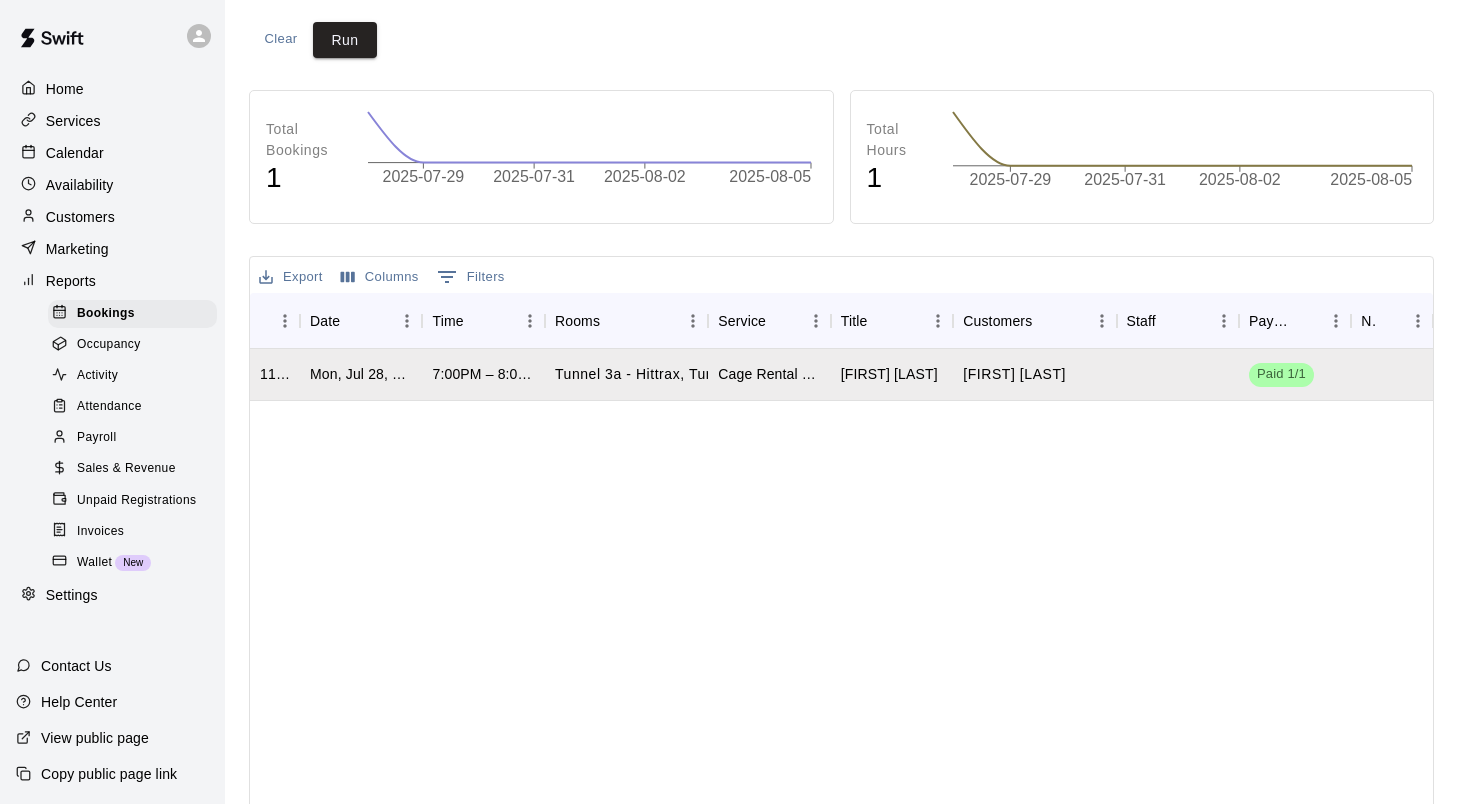 click on "1192861 Mon, Jul 28, 2025 7:00PM – 8:00PM Tunnel 3a - Hittrax, Tunnel 3b - Hittrax Cage Rental w/ hittrax Mike W Mike W Paid 1/1" at bounding box center (841, 625) 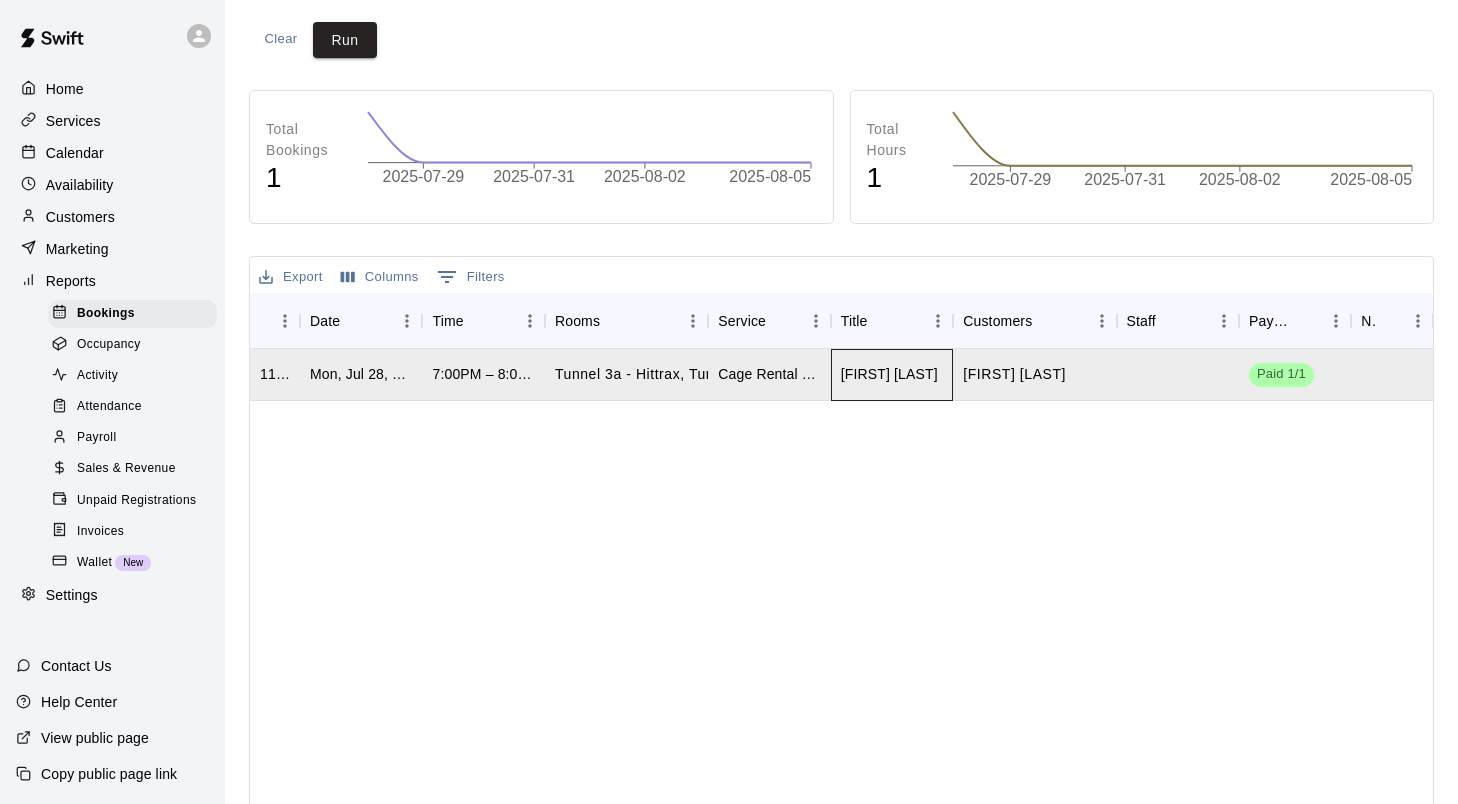 click on "[NAME]" at bounding box center (892, 375) 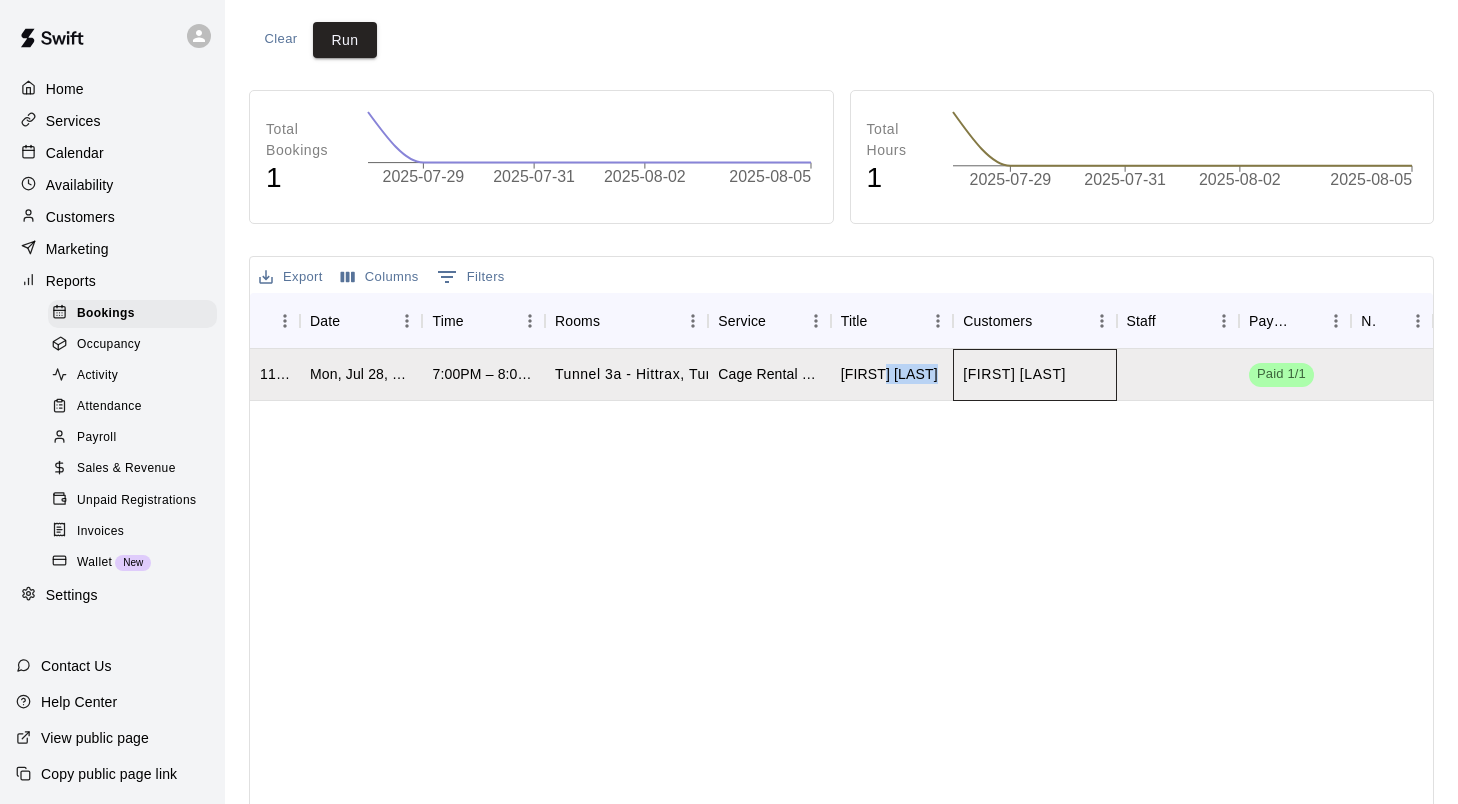 click on "[NAME]" at bounding box center (1034, 375) 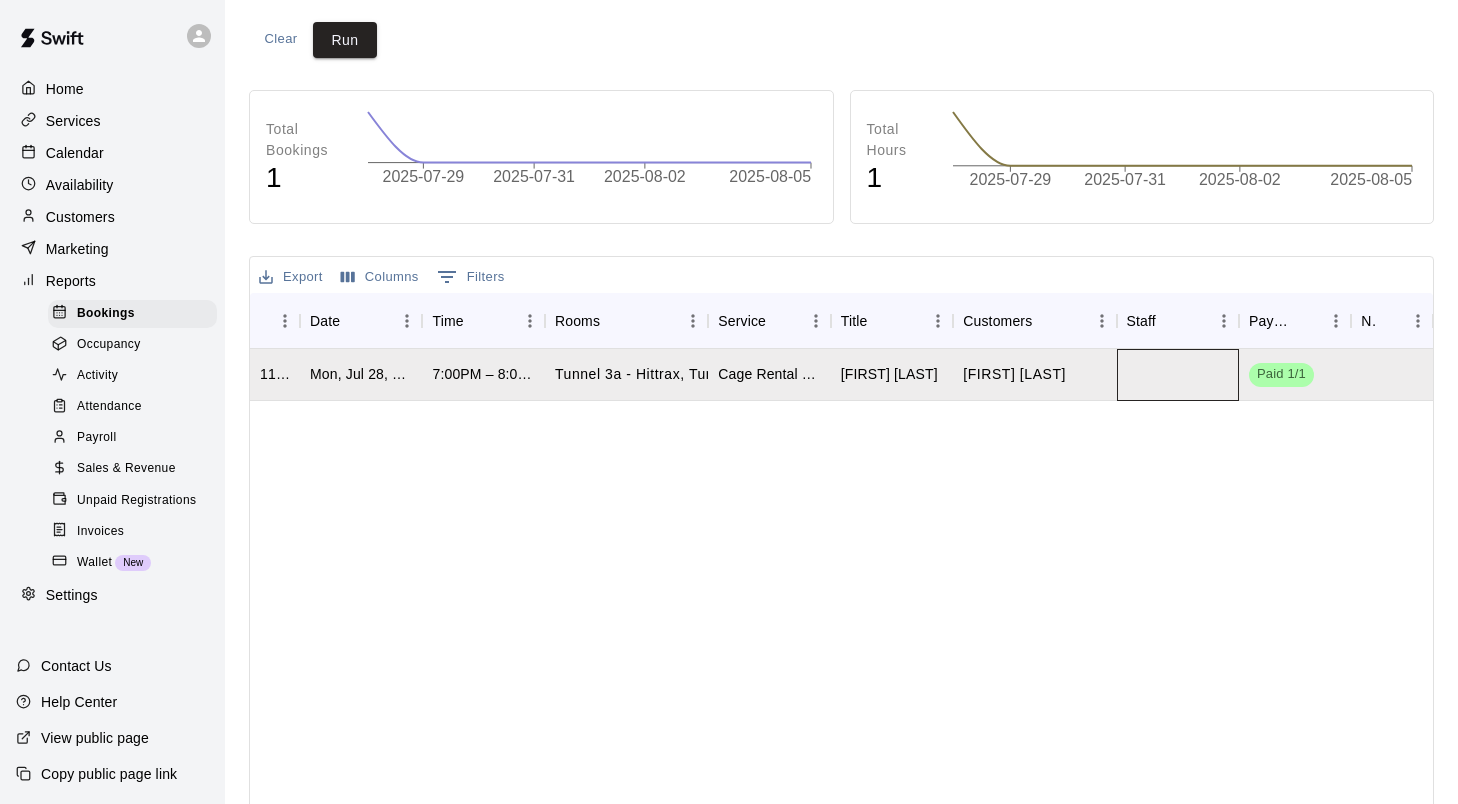 click at bounding box center [1178, 375] 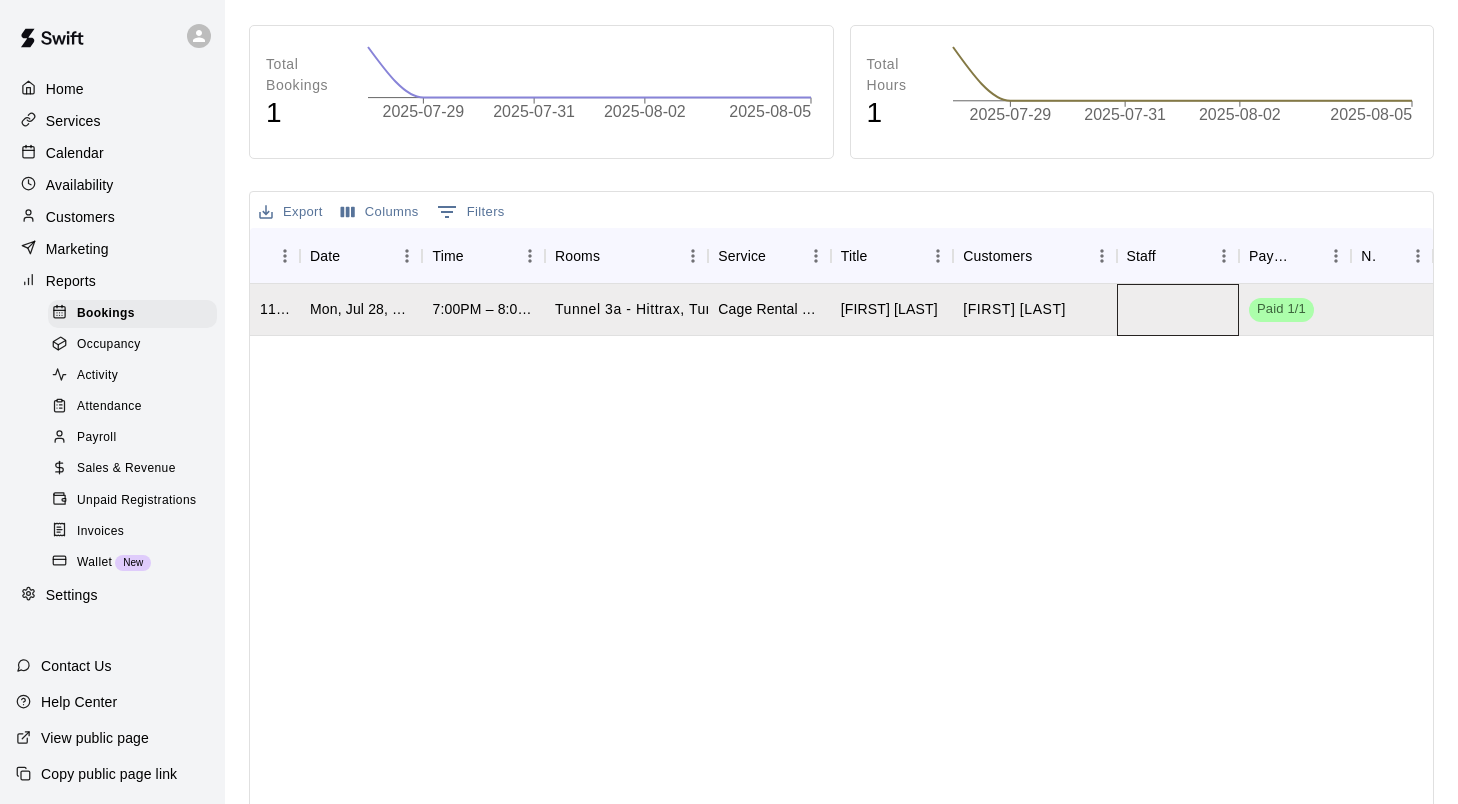 scroll, scrollTop: 319, scrollLeft: 0, axis: vertical 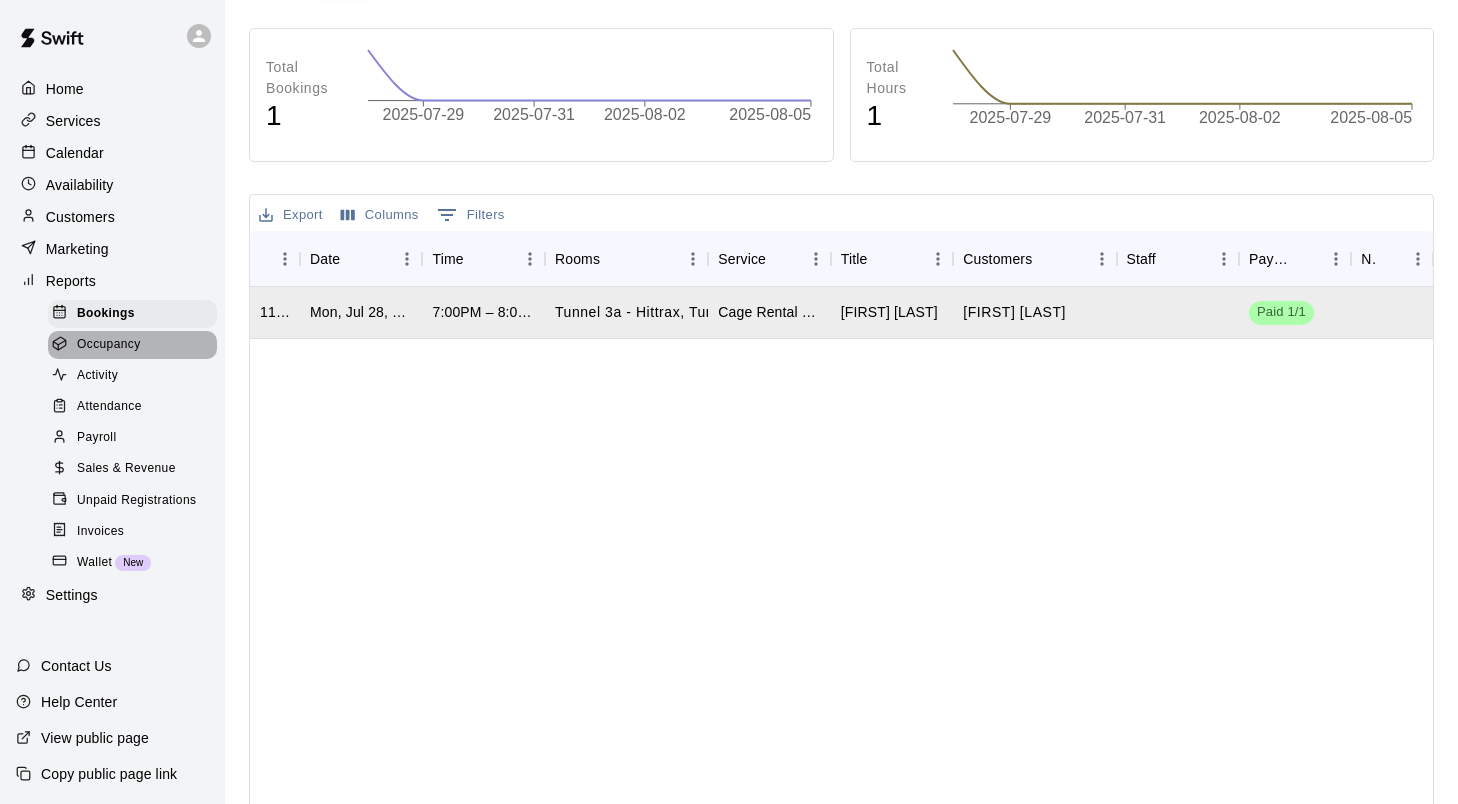 click on "Occupancy" at bounding box center [109, 345] 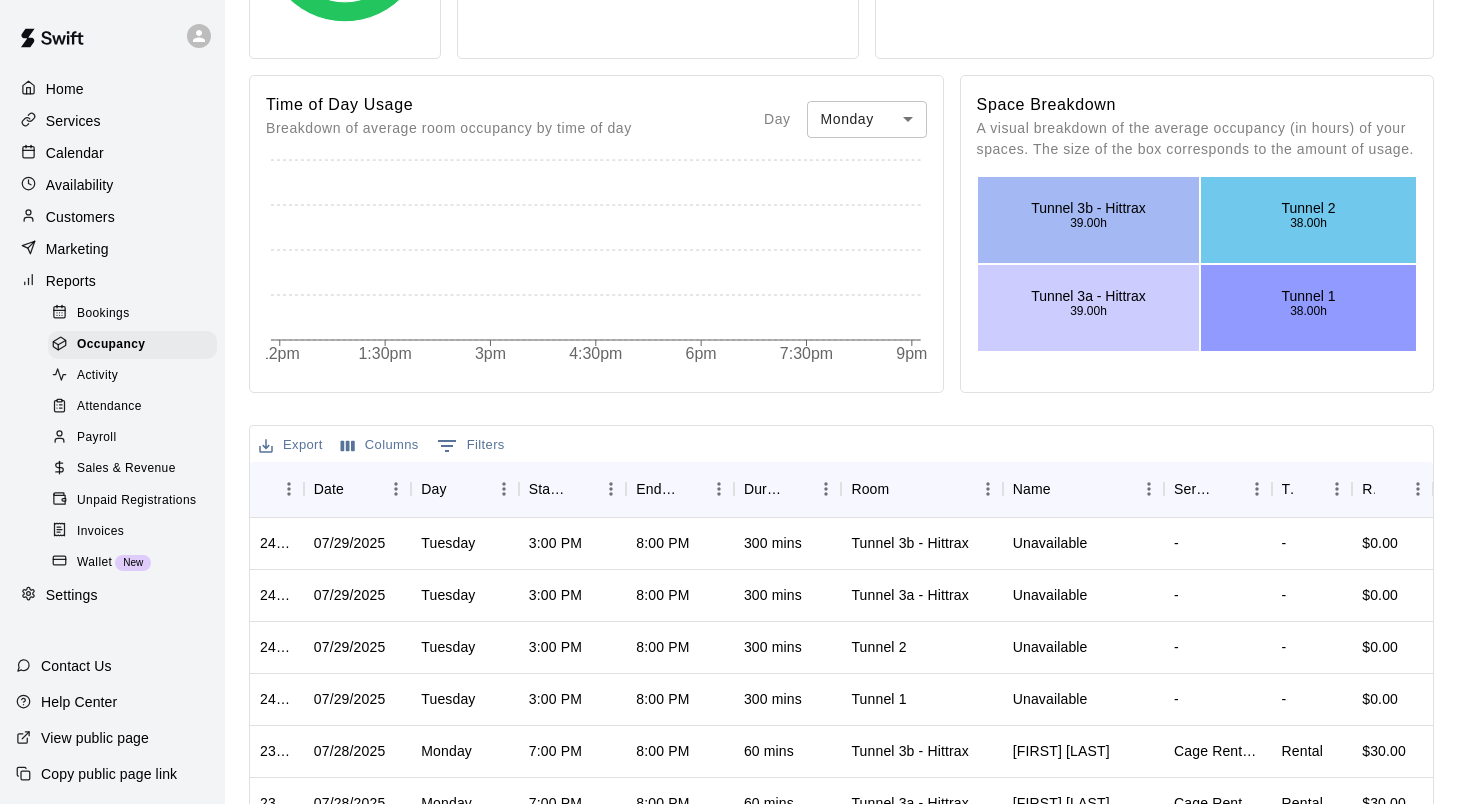 scroll, scrollTop: 489, scrollLeft: 0, axis: vertical 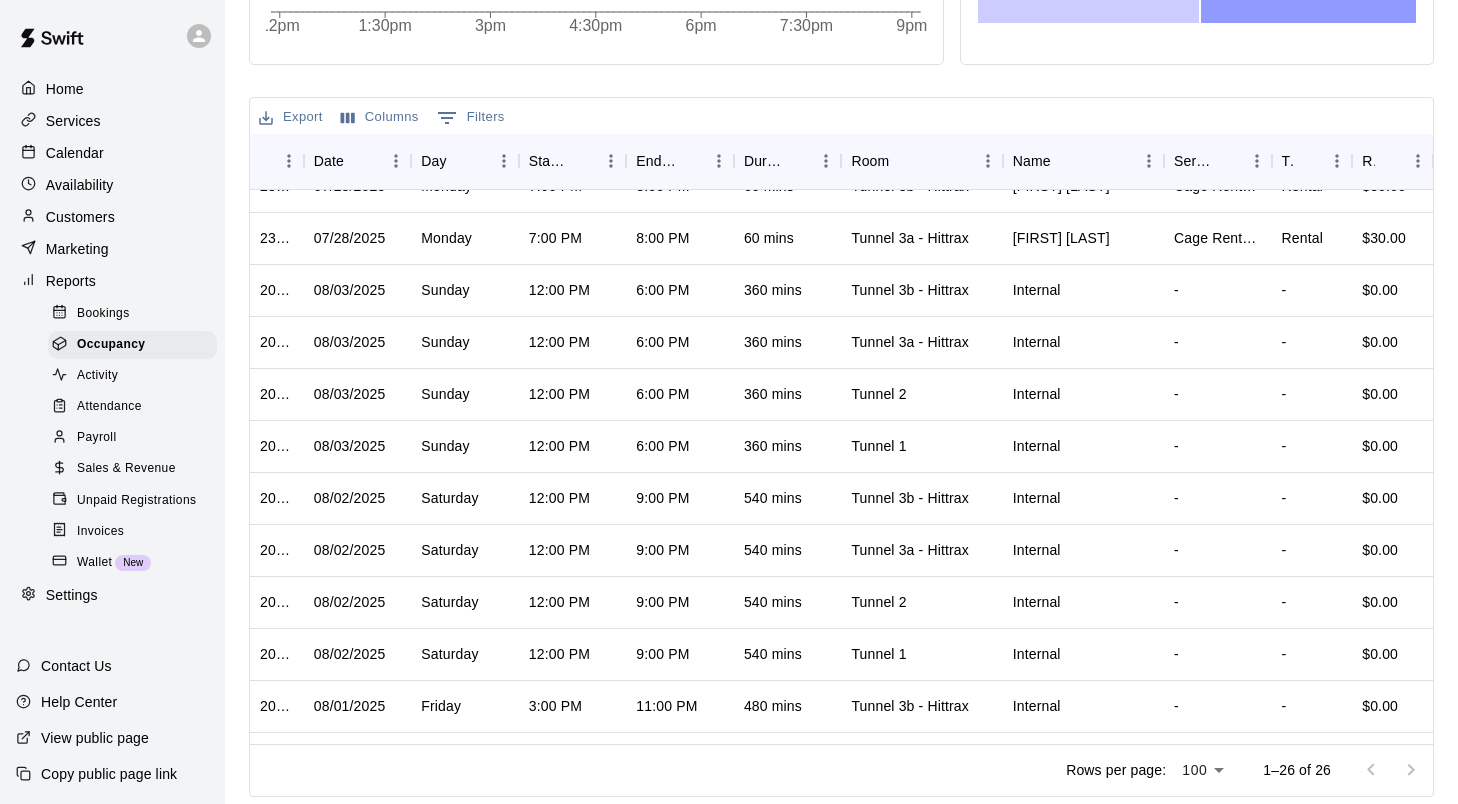 click on "Bookings" at bounding box center [103, 314] 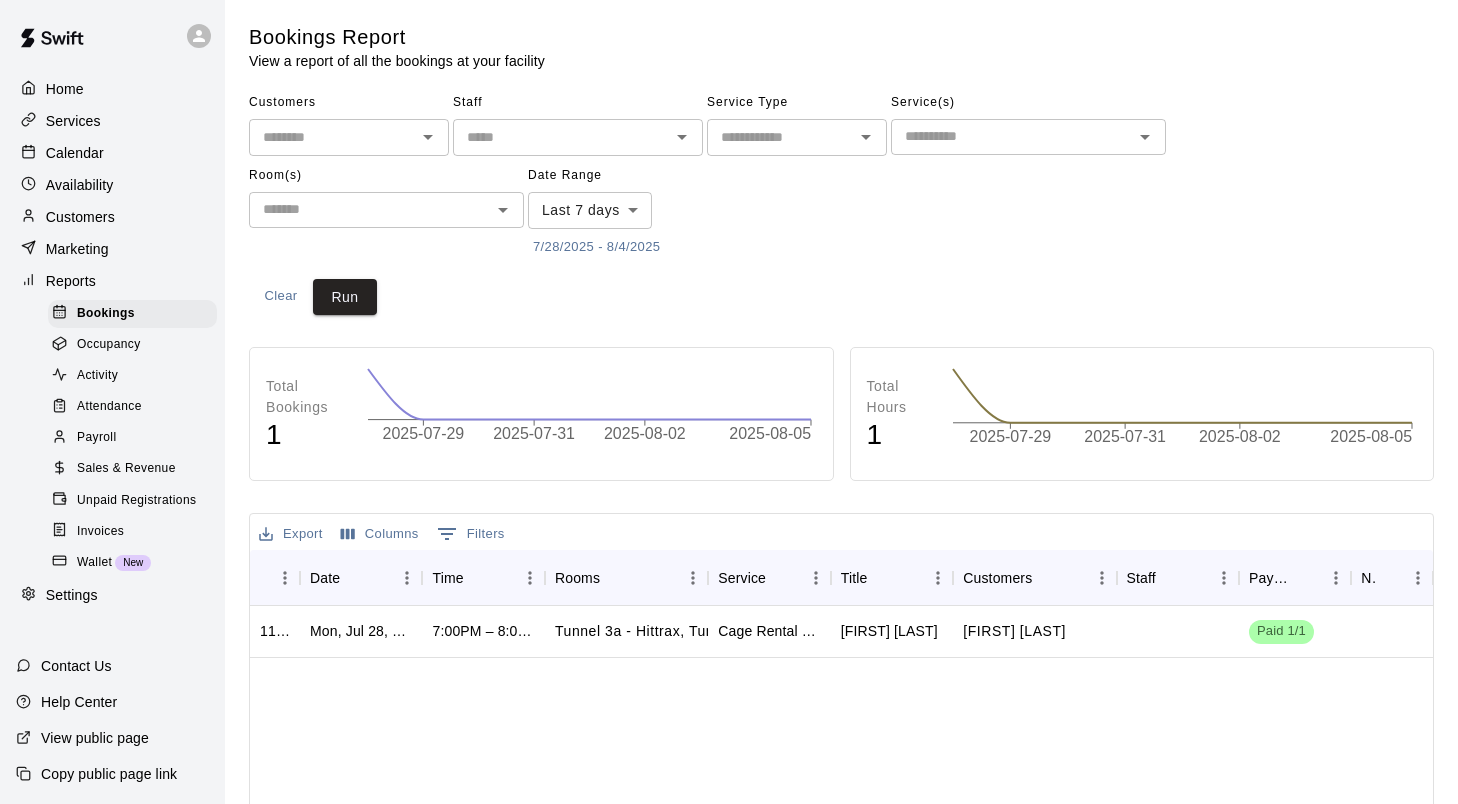 click on "Home Services Calendar Availability Customers Marketing Reports Bookings Occupancy Activity Attendance Payroll Sales & Revenue Unpaid Registrations Invoices Wallet New Settings Contact Us Help Center View public page Copy public page link Bookings Report View a report of all the bookings at your facility Customers ​ Staff ​ Service Type ​ Service(s) ​ Room(s) ​ Date Range Last 7 days **** ​ 7/28/2025 - 8/4/2025 Clear Run Total Bookings 1 2025-07-29 2025-07-31 2025-08-02 2025-08-05 2025-07-30 Total Hours 1 2025-07-29 2025-07-31 2025-08-02 2025-08-05 2025-07-30 Export Columns 0 Filters ID Date Time Rooms Service Title Customers Staff Payment Notes 1192861 Mon, Jul 28, 2025 7:00PM – 8:00PM Tunnel 3a - Hittrax, Tunnel 3b - Hittrax Cage Rental w/ hittrax Mike W Mike W Paid 1/1 Rows per page: 100 *** 1–1 of 1 Swift - Bookings Report Close cross-small 0" at bounding box center [729, 610] 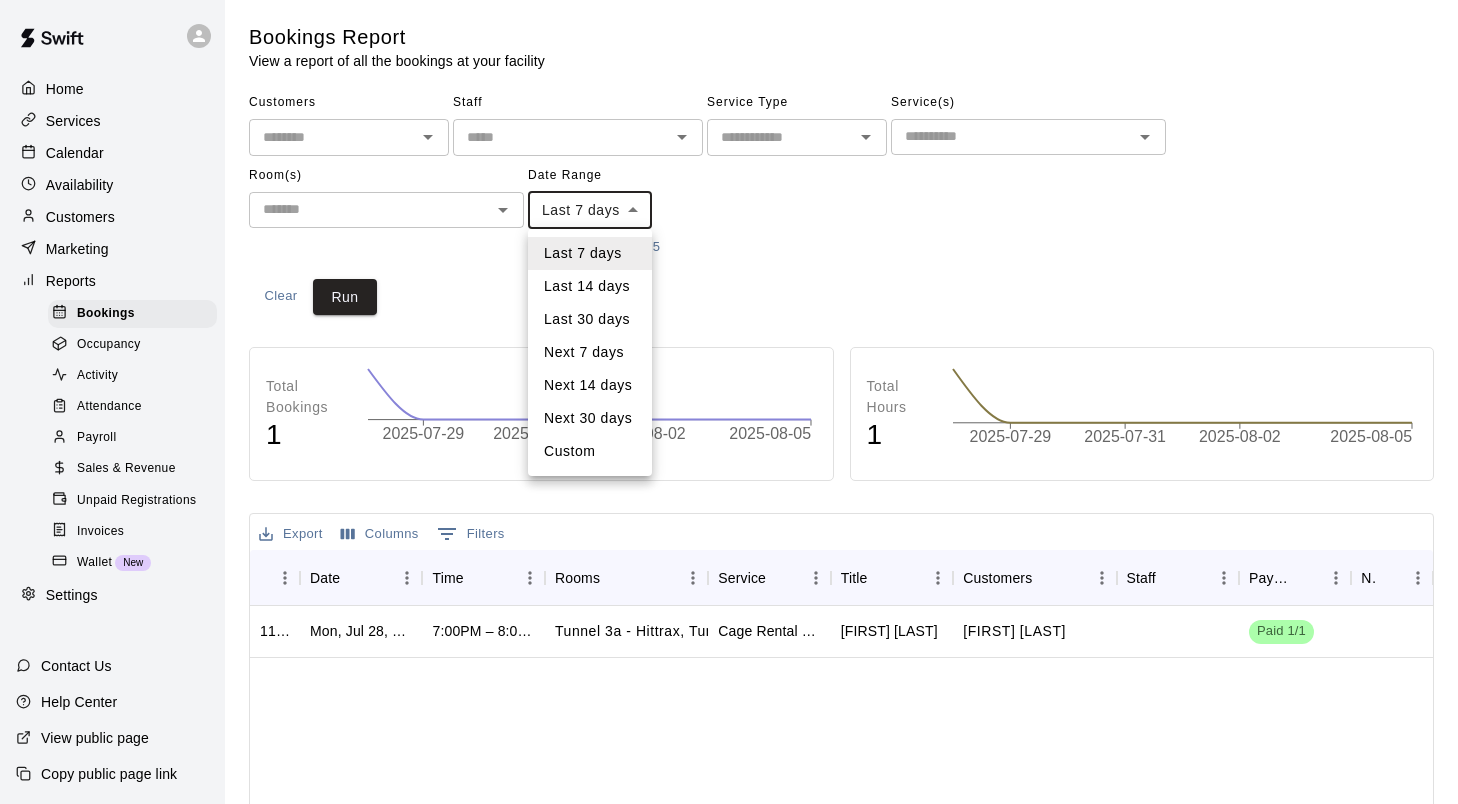 click on "Last 30 days" at bounding box center [590, 319] 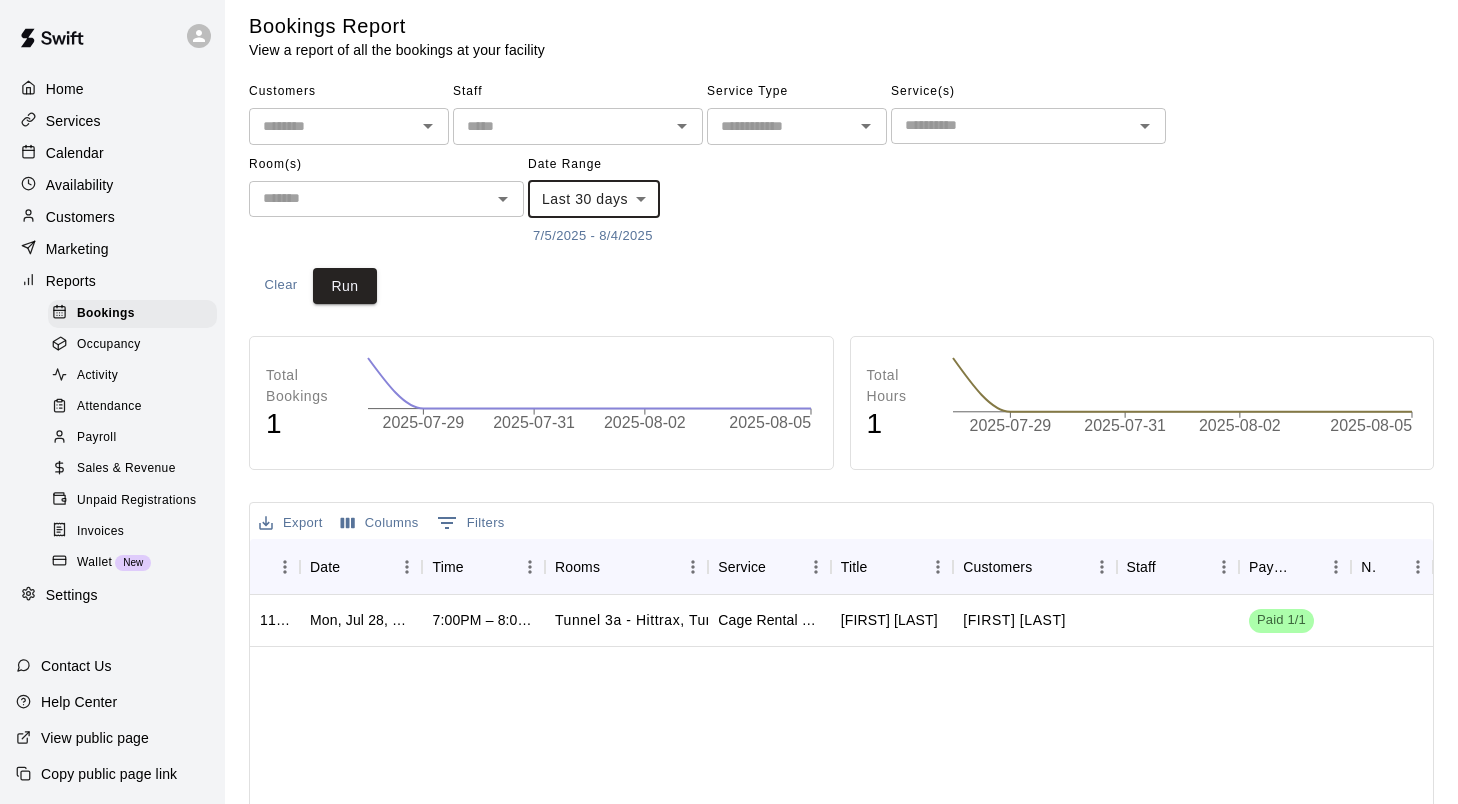 scroll, scrollTop: 0, scrollLeft: 0, axis: both 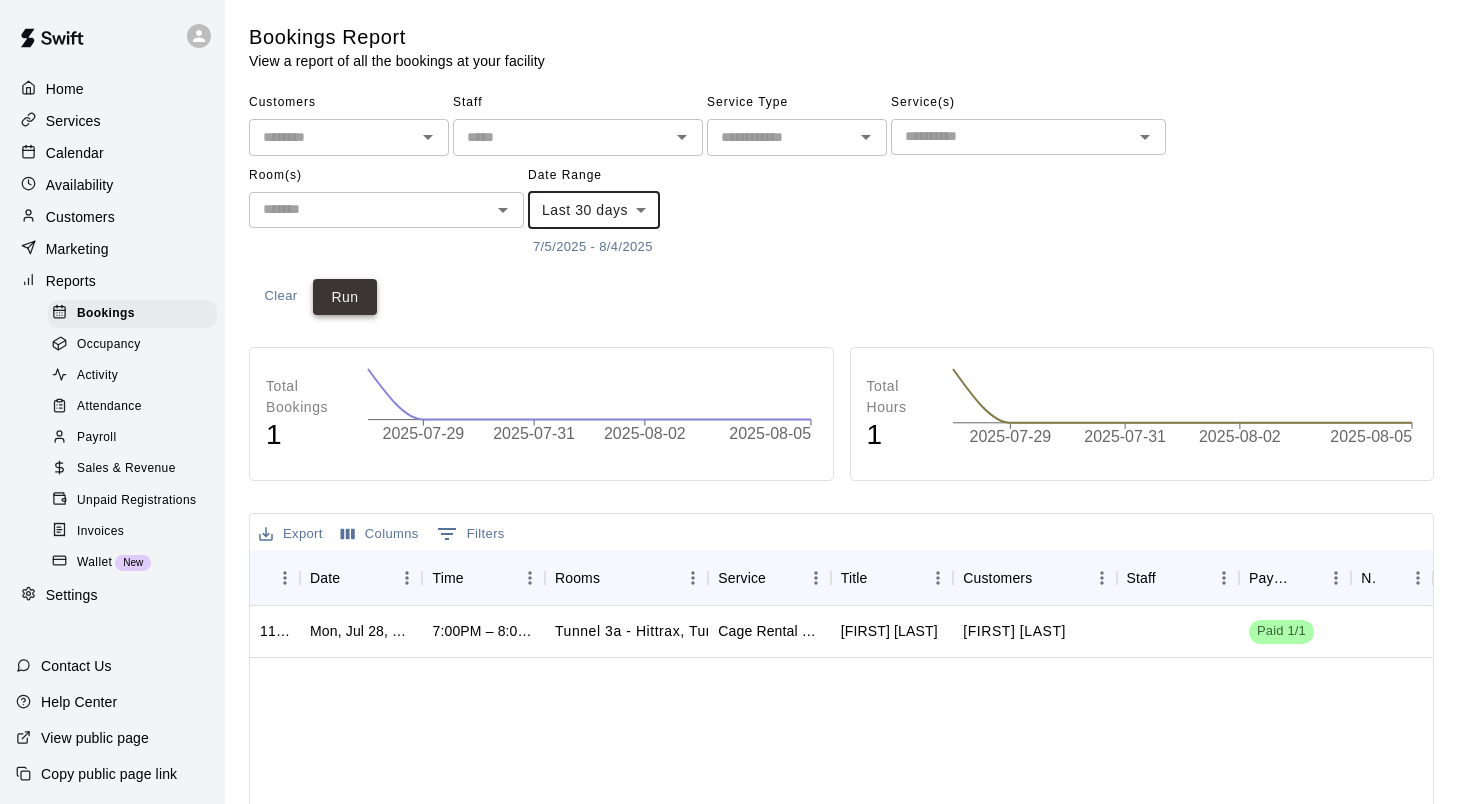 click on "Run" at bounding box center (345, 297) 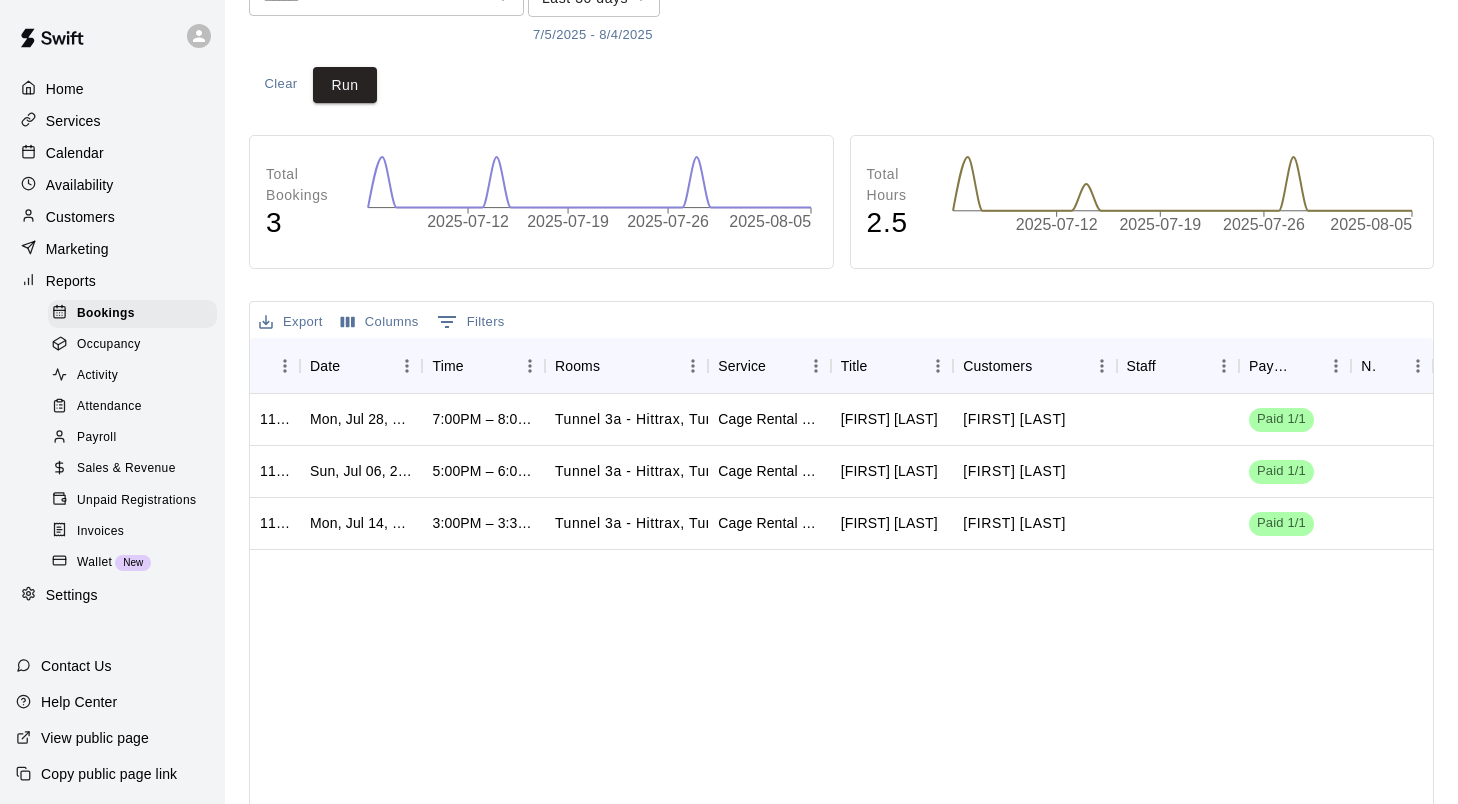 scroll, scrollTop: 0, scrollLeft: 0, axis: both 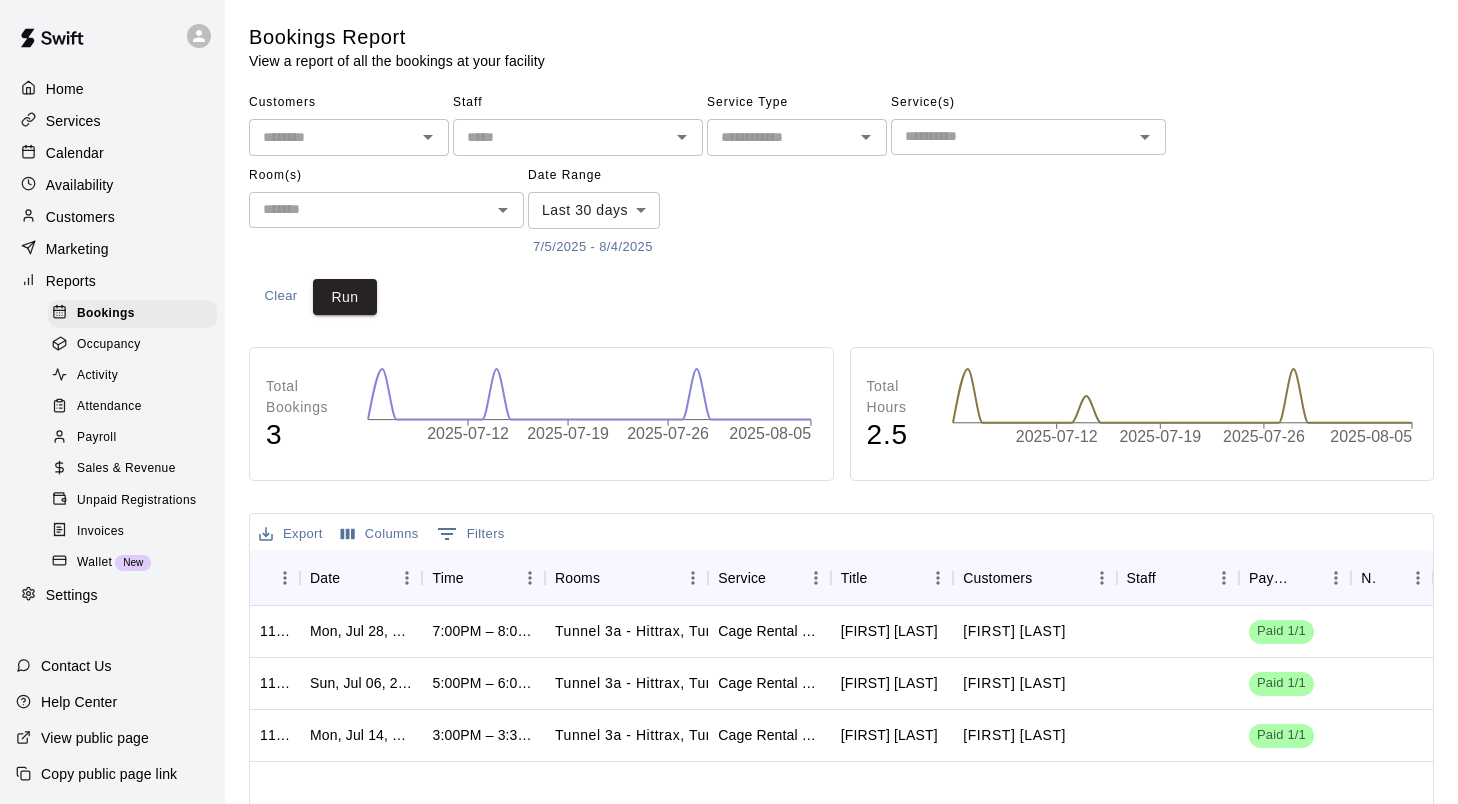 click on "Activity" at bounding box center (97, 376) 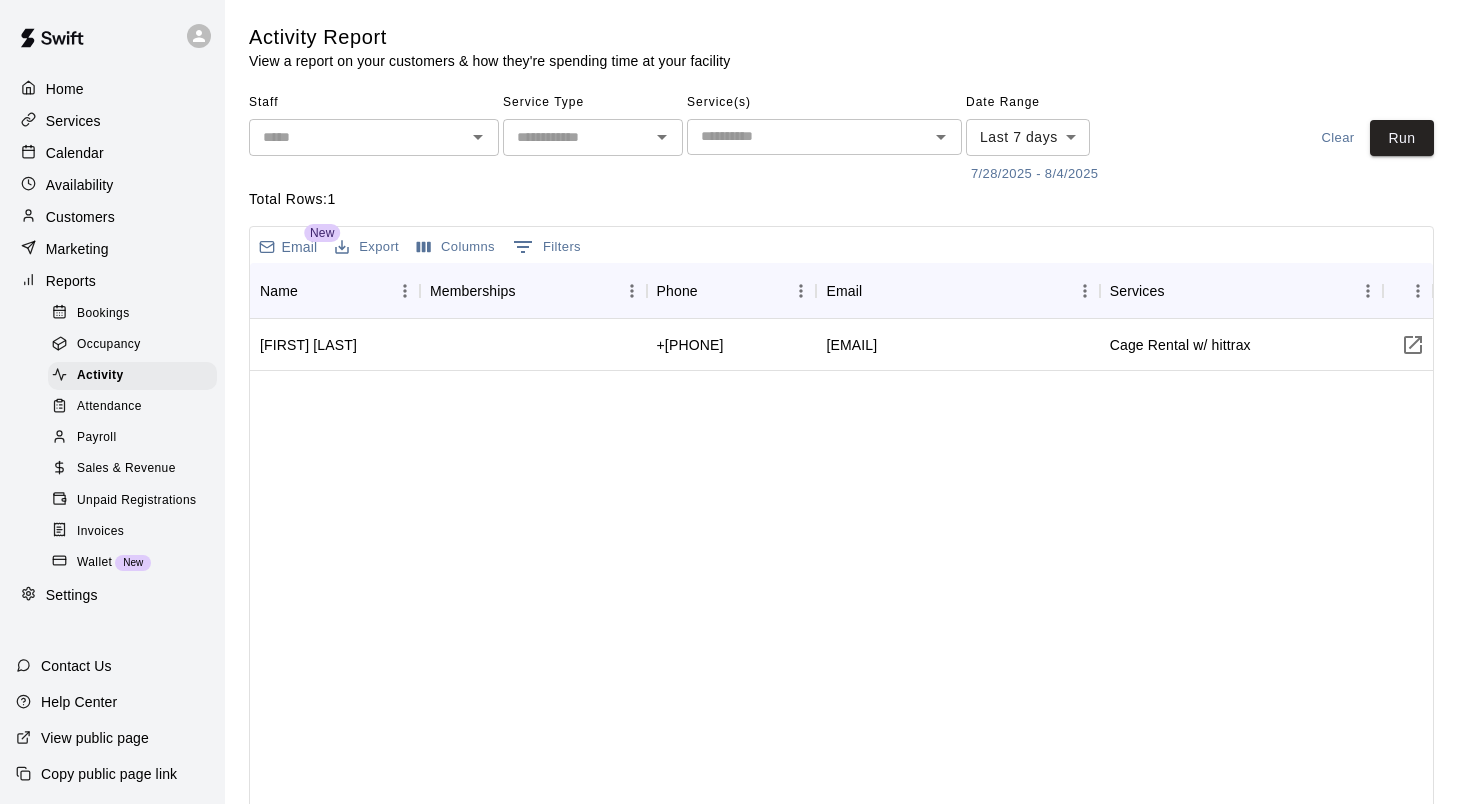 click 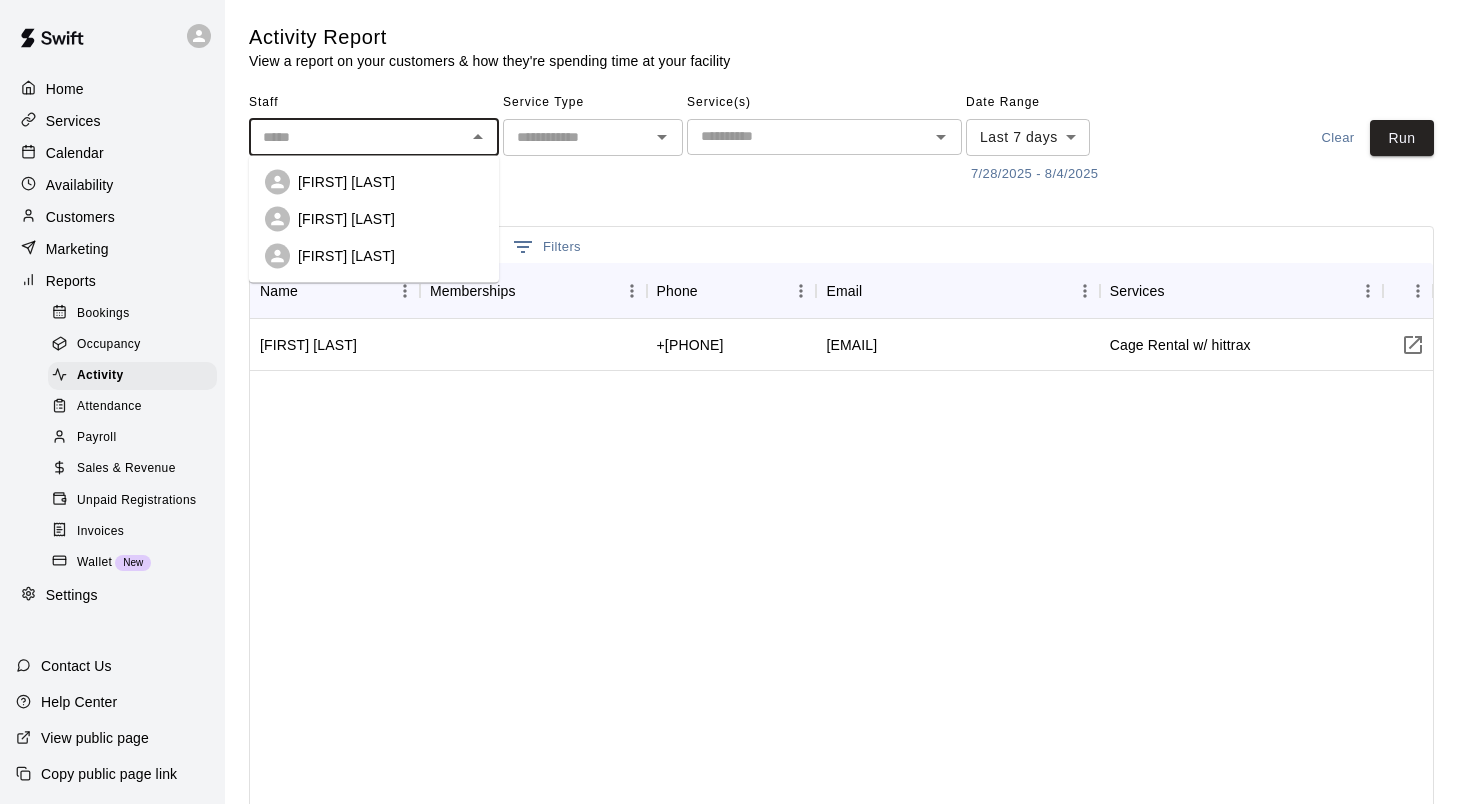 click on "Total Rows:  1" at bounding box center [841, 199] 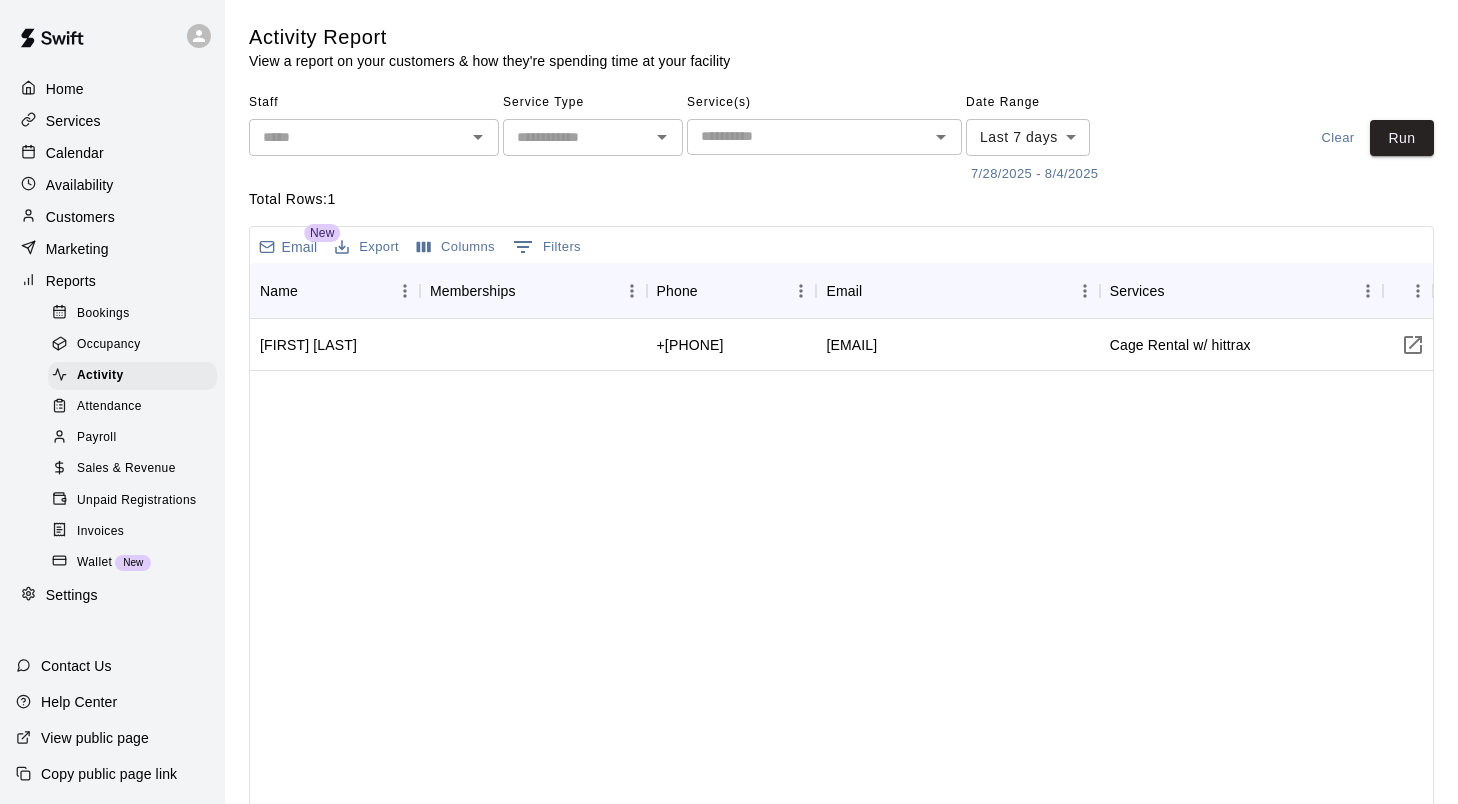click 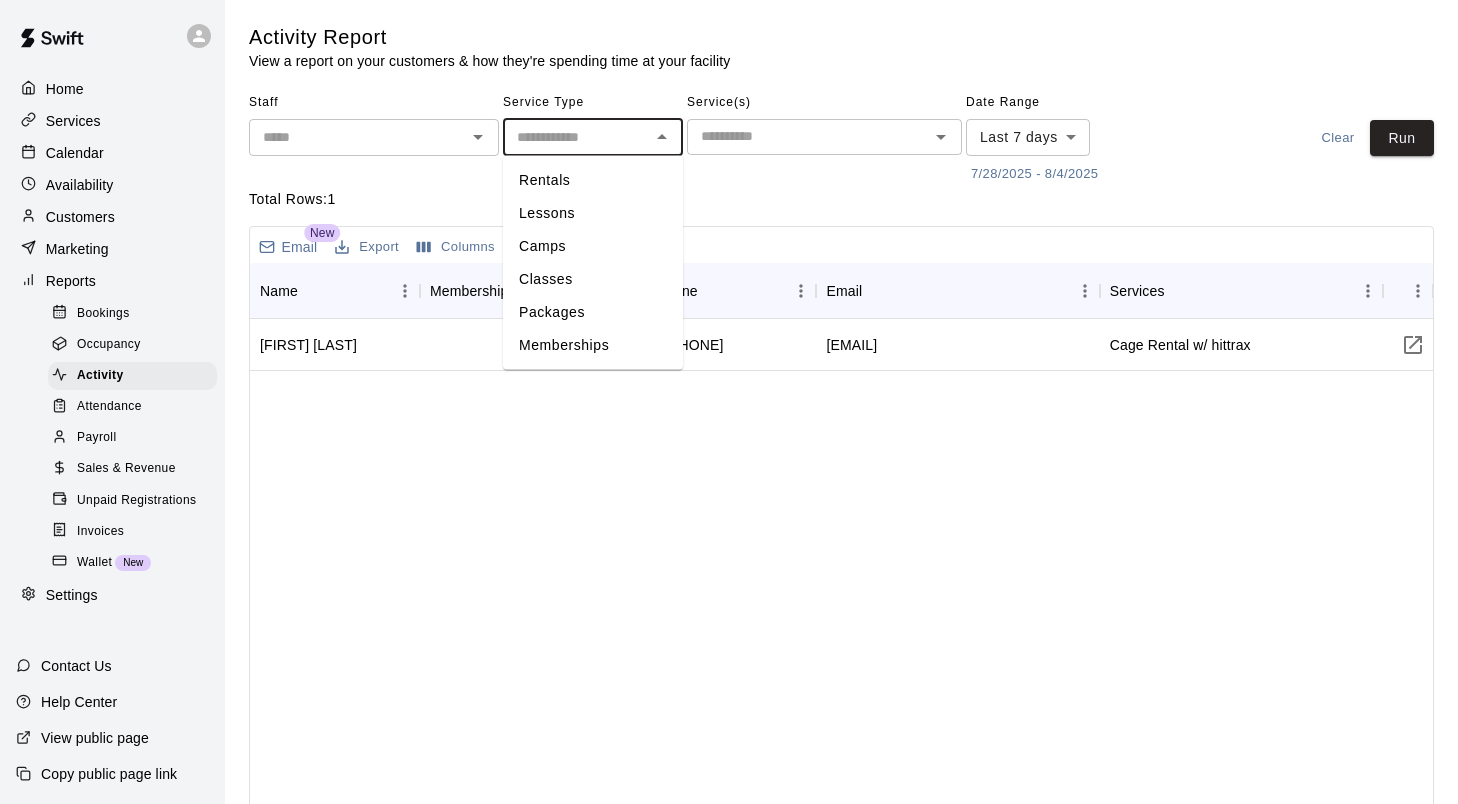 click on "Total Rows:  1 Email New Export Columns 0 Filters Name Memberships Phone Email Services Link Mike W +17168015350 seswwbhm@yahoo.com Cage Rental w/ hittrax Rows per page: 100 *** 1–1 of 1" at bounding box center (841, 557) 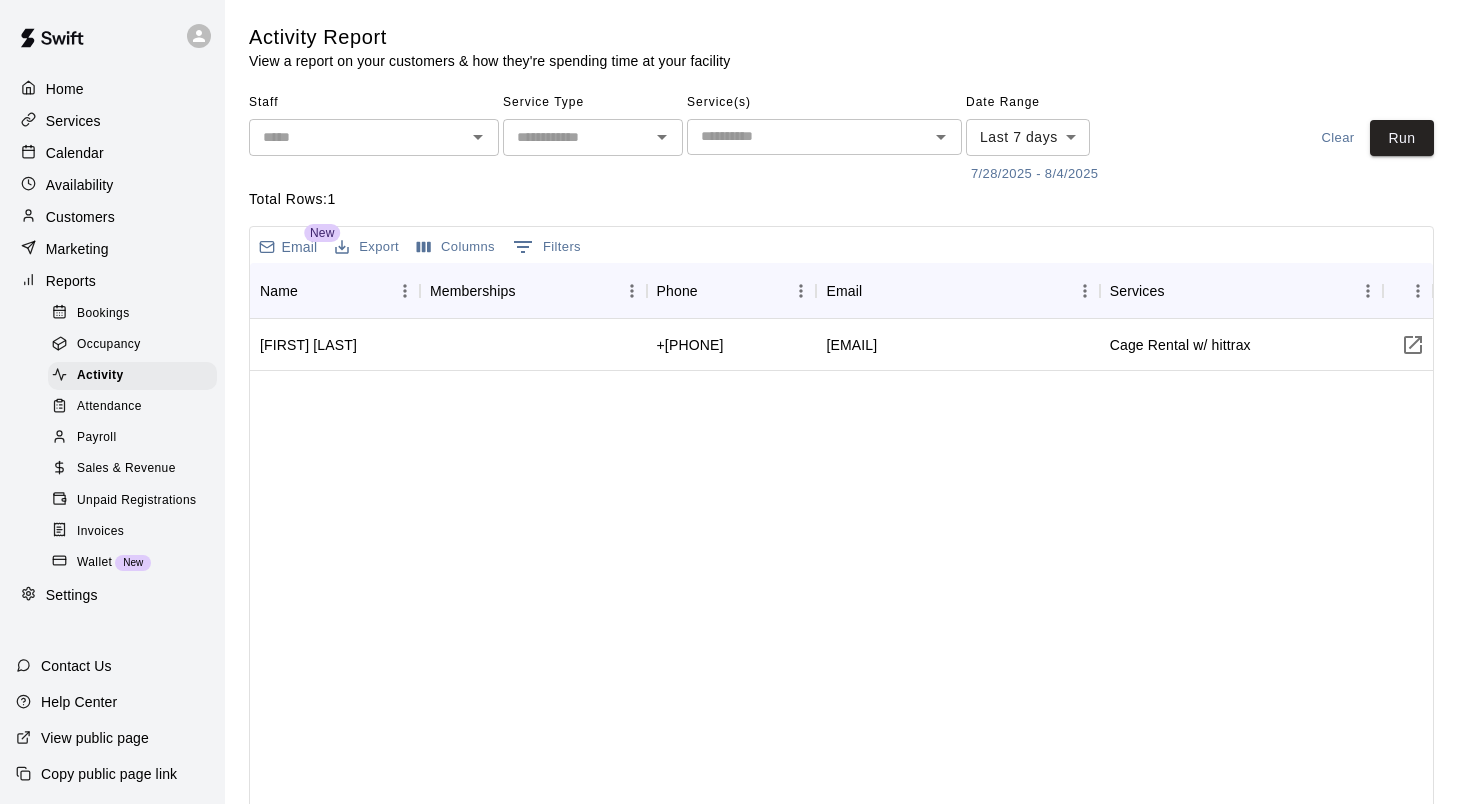 click 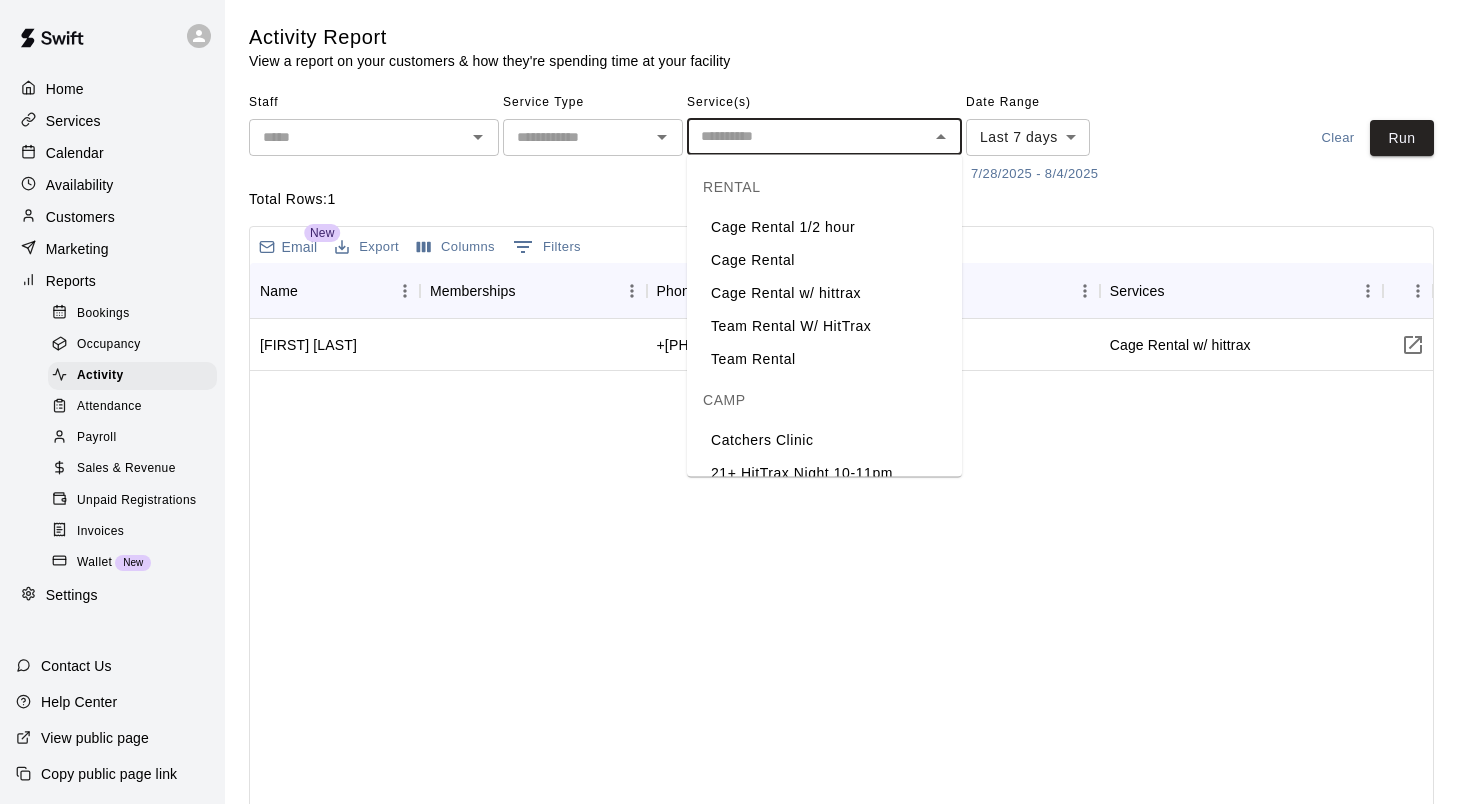 click on "Total Rows:  1" at bounding box center (841, 199) 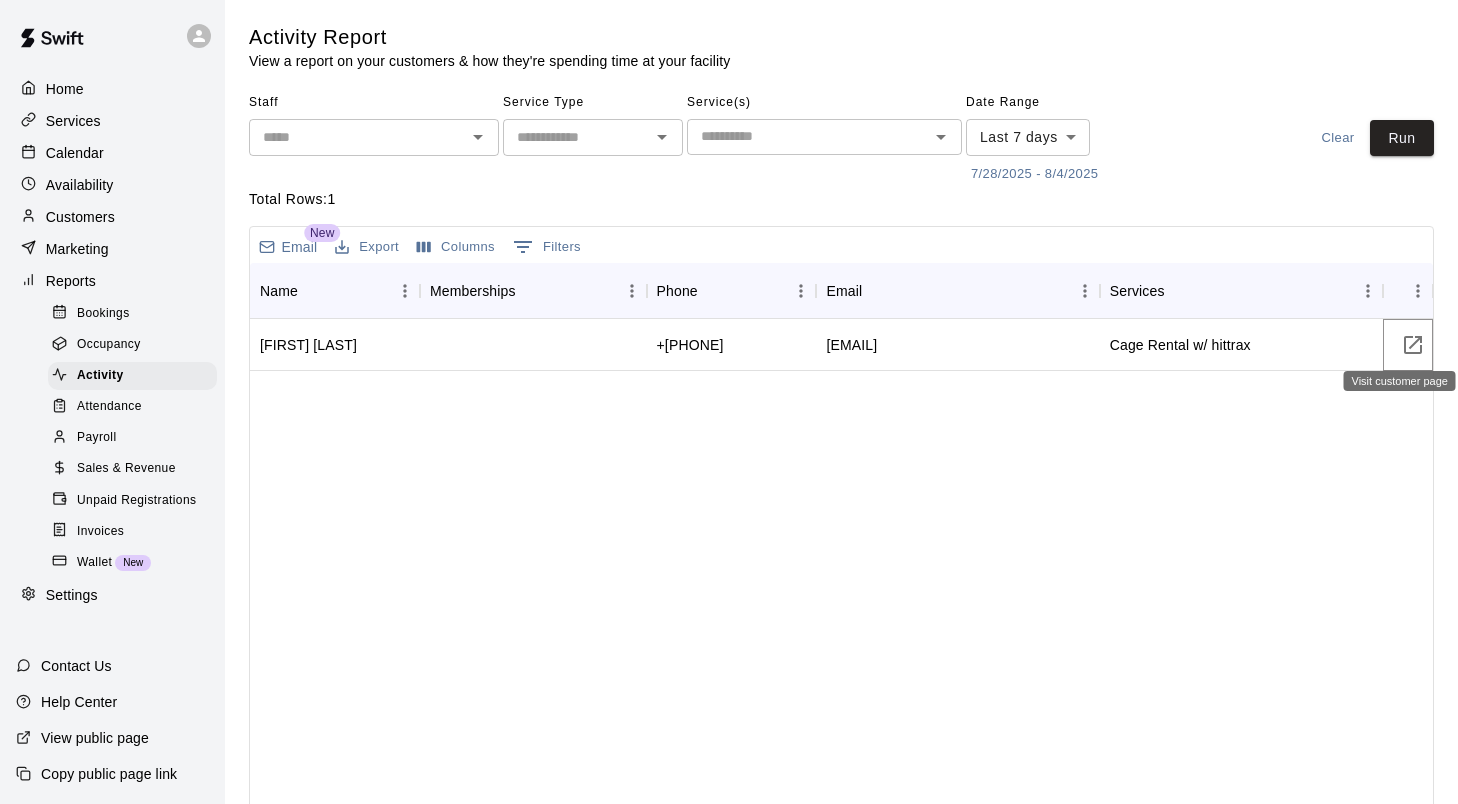 click 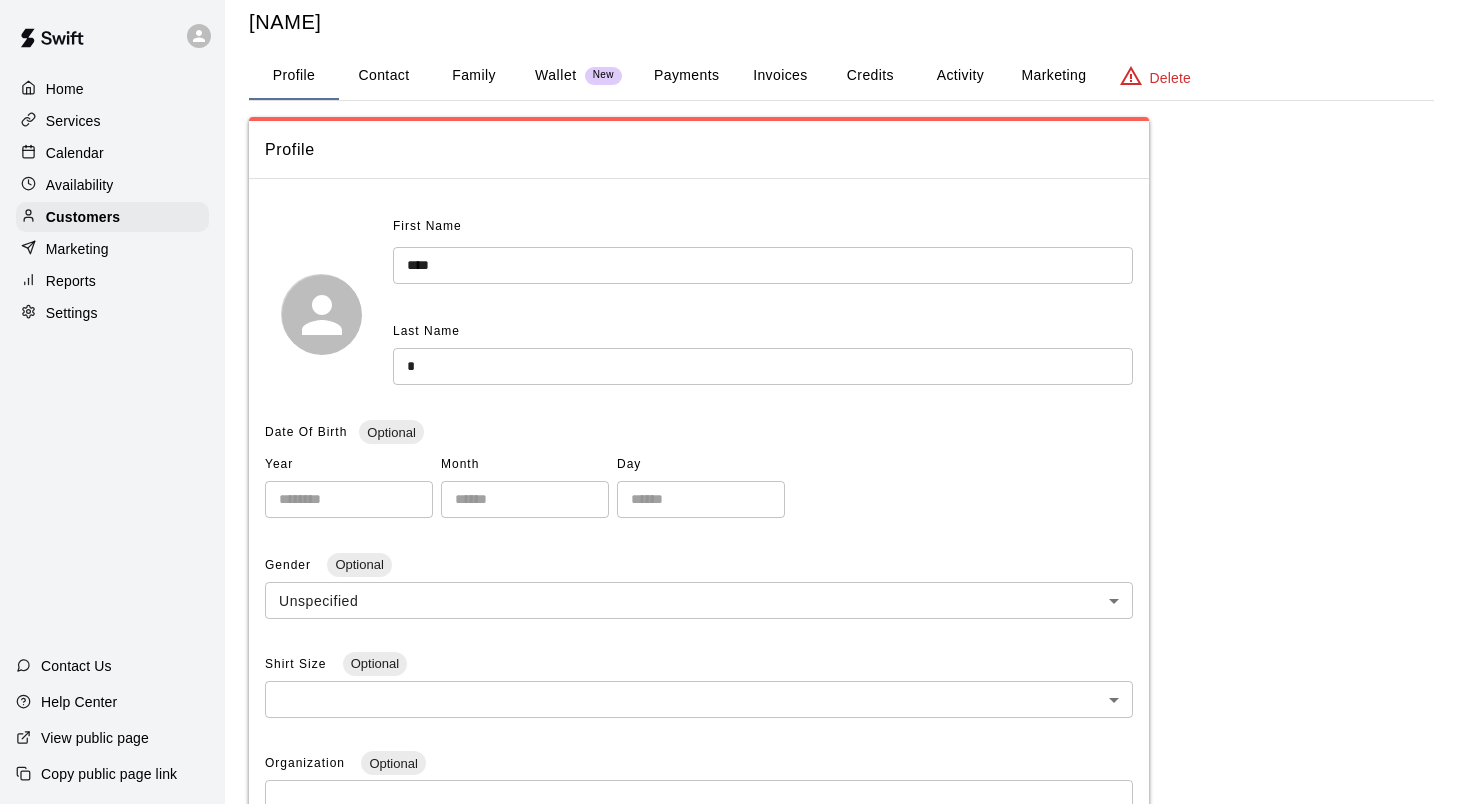 scroll, scrollTop: 43, scrollLeft: 0, axis: vertical 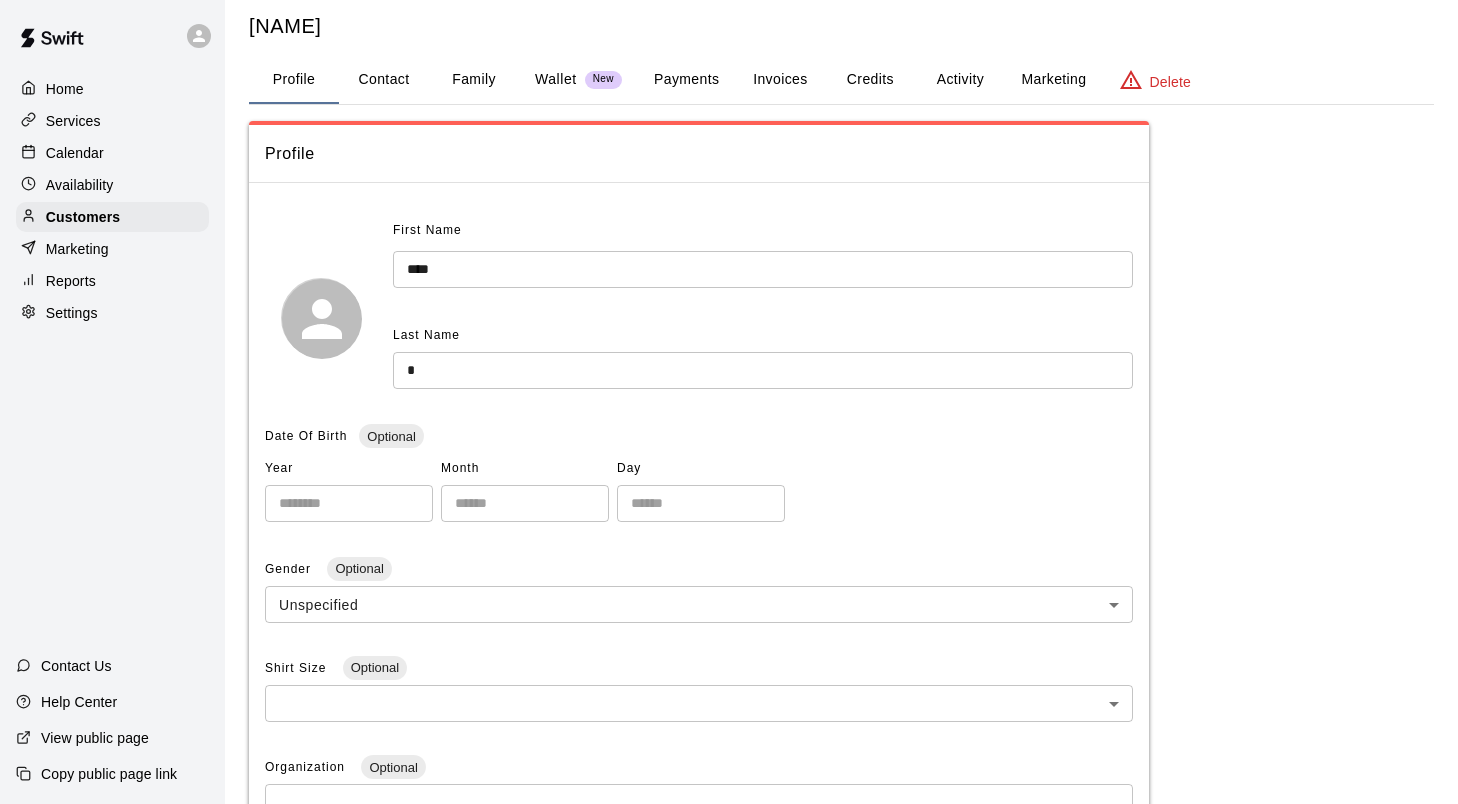 click on "Contact" at bounding box center (384, 80) 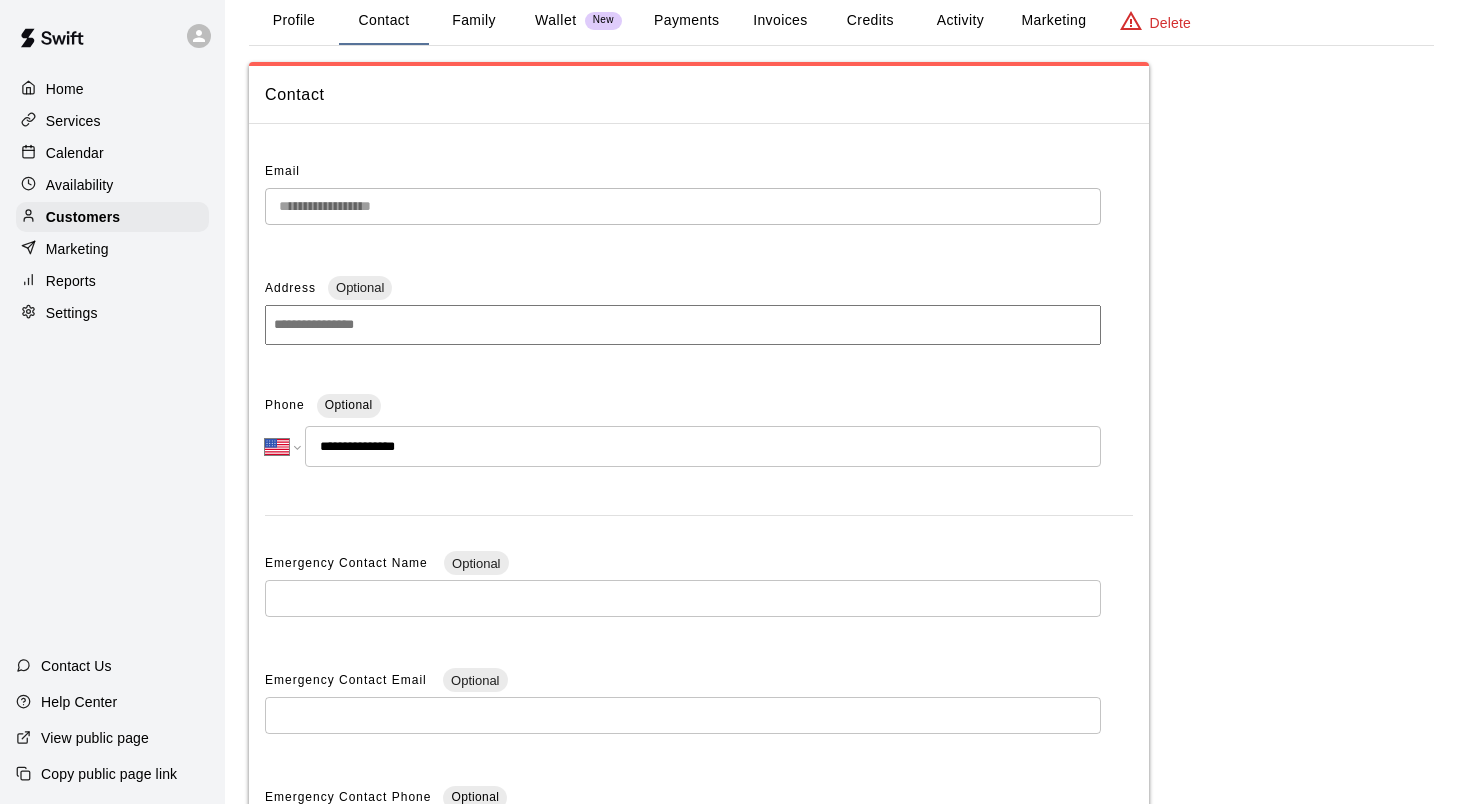 scroll, scrollTop: 0, scrollLeft: 0, axis: both 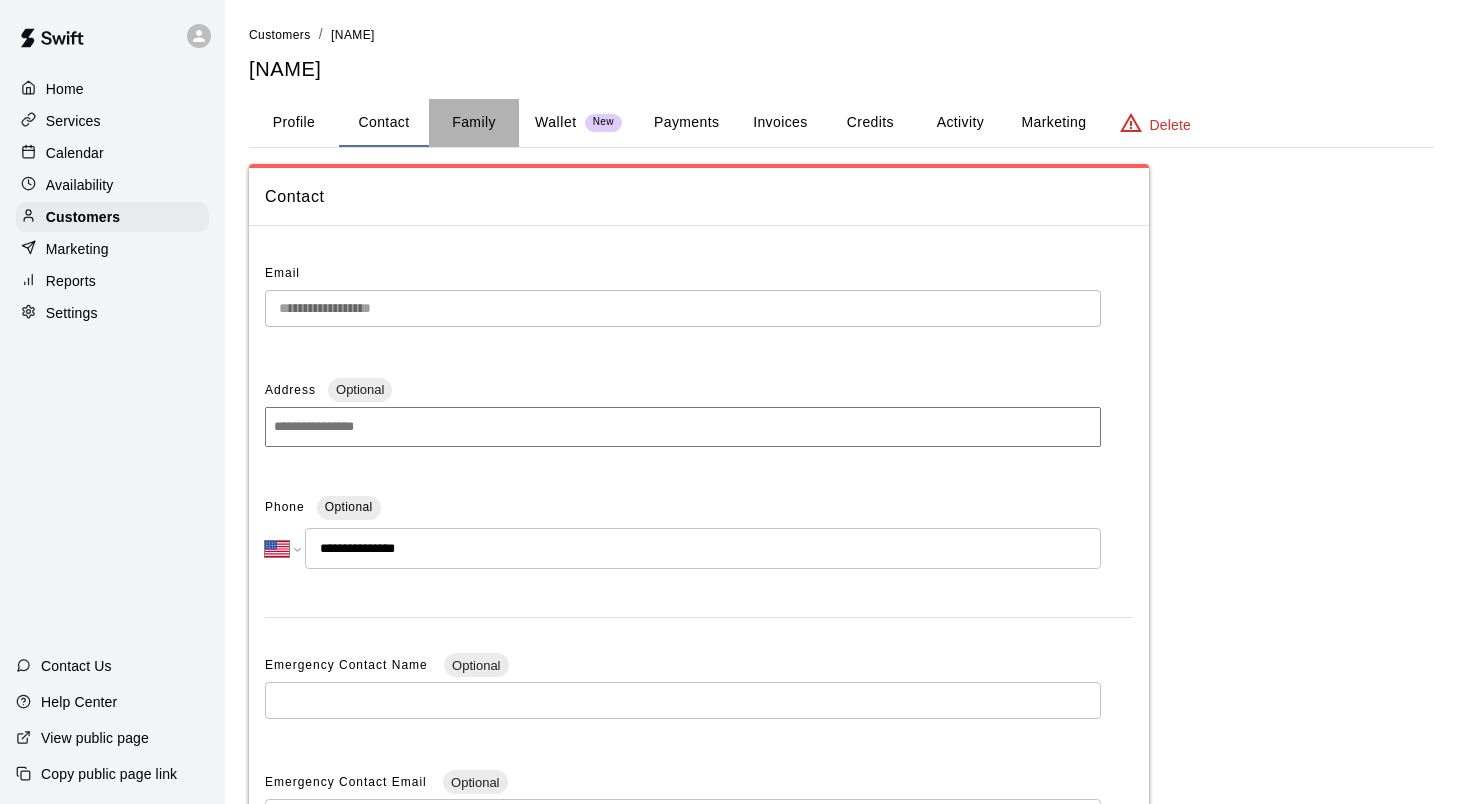 click on "Family" at bounding box center (474, 123) 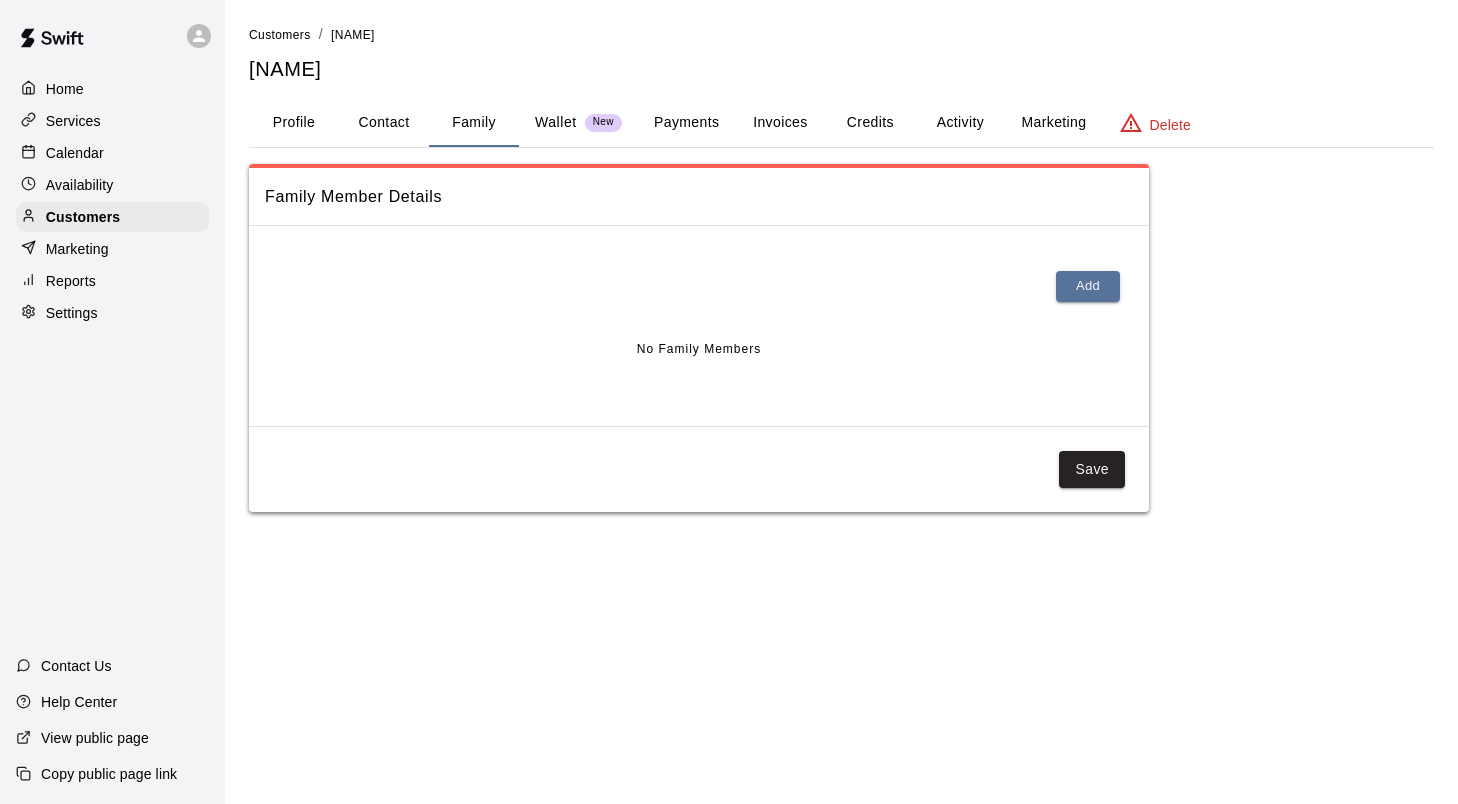 click on "Wallet" at bounding box center (556, 122) 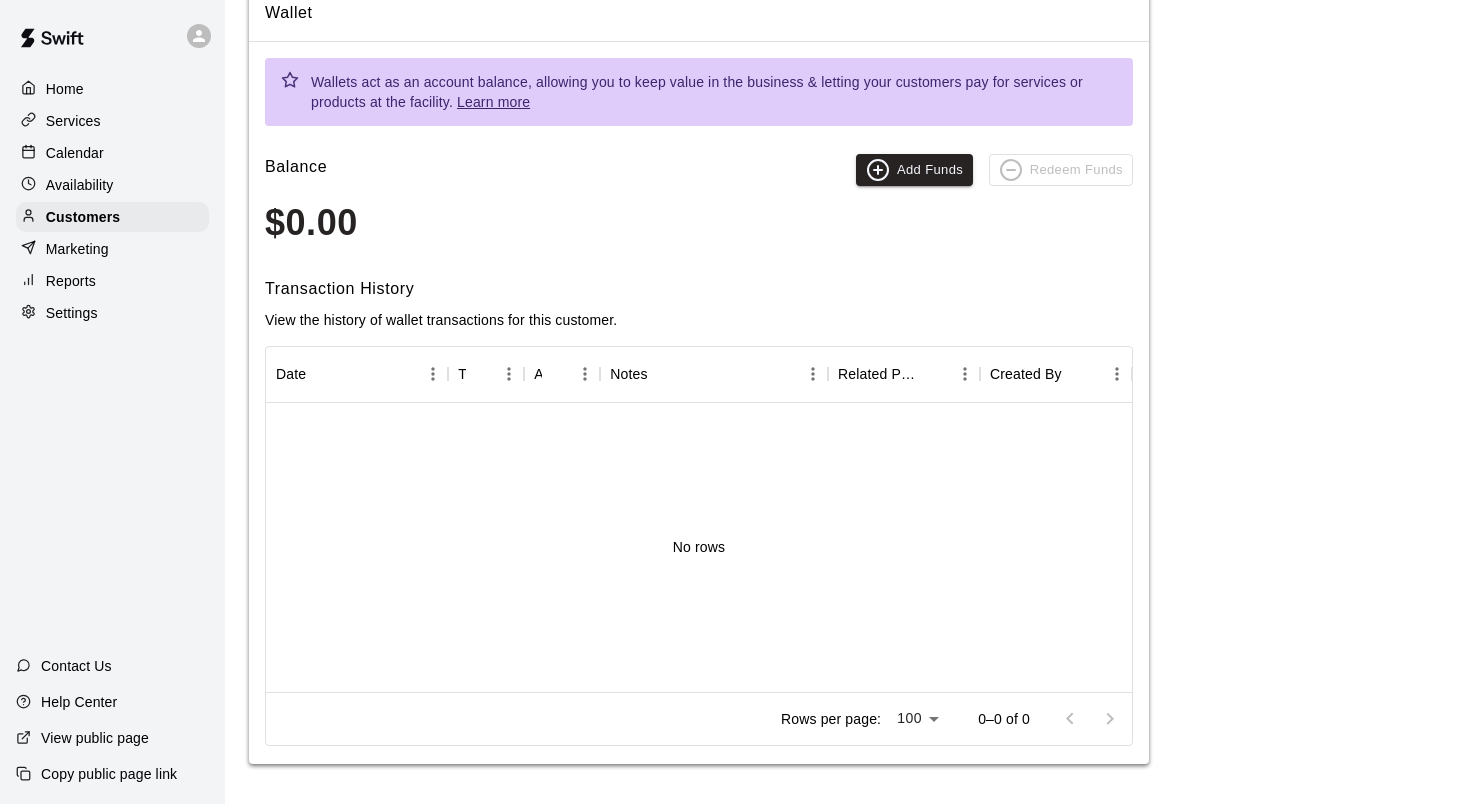 scroll, scrollTop: 0, scrollLeft: 0, axis: both 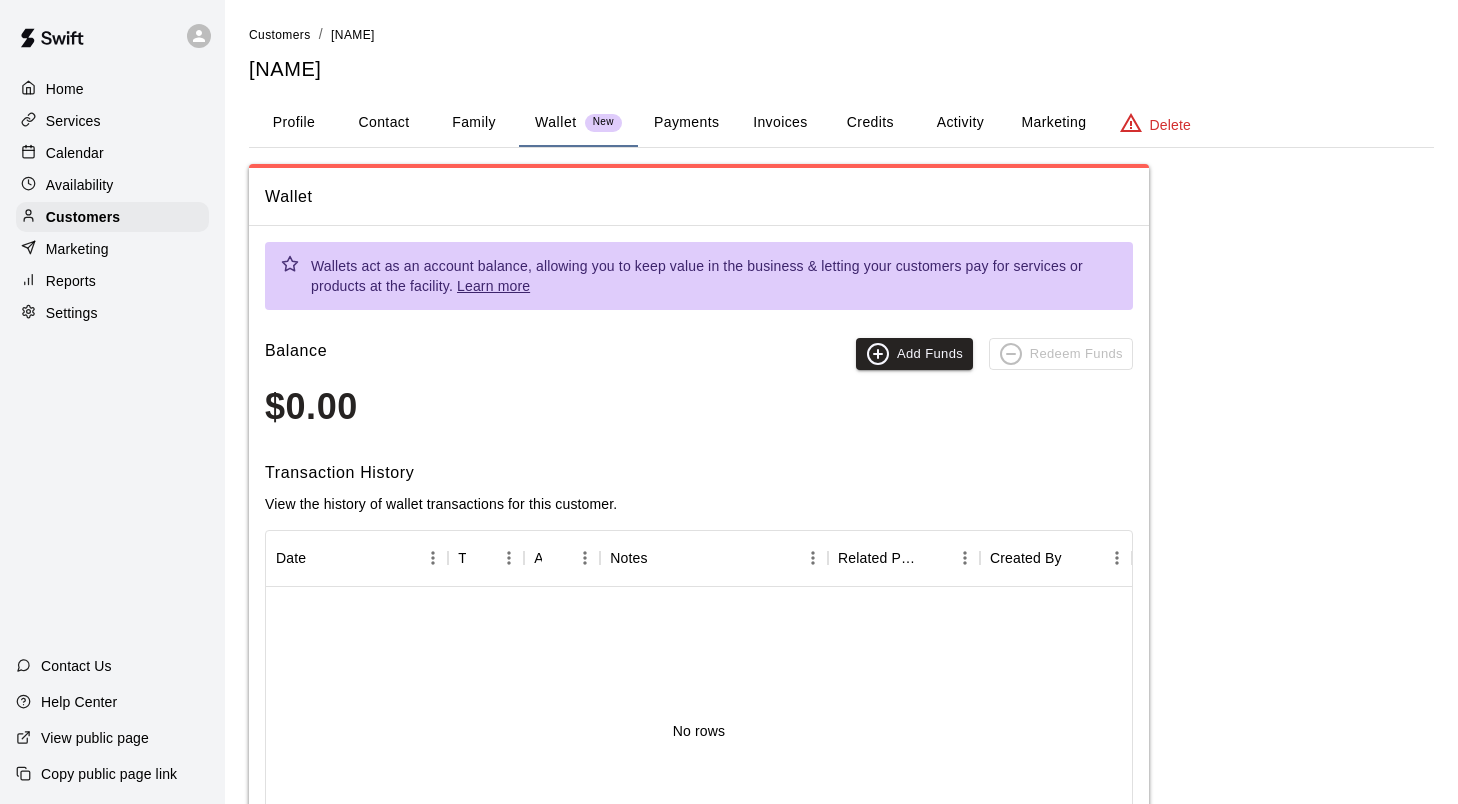 click on "Payments" at bounding box center [686, 123] 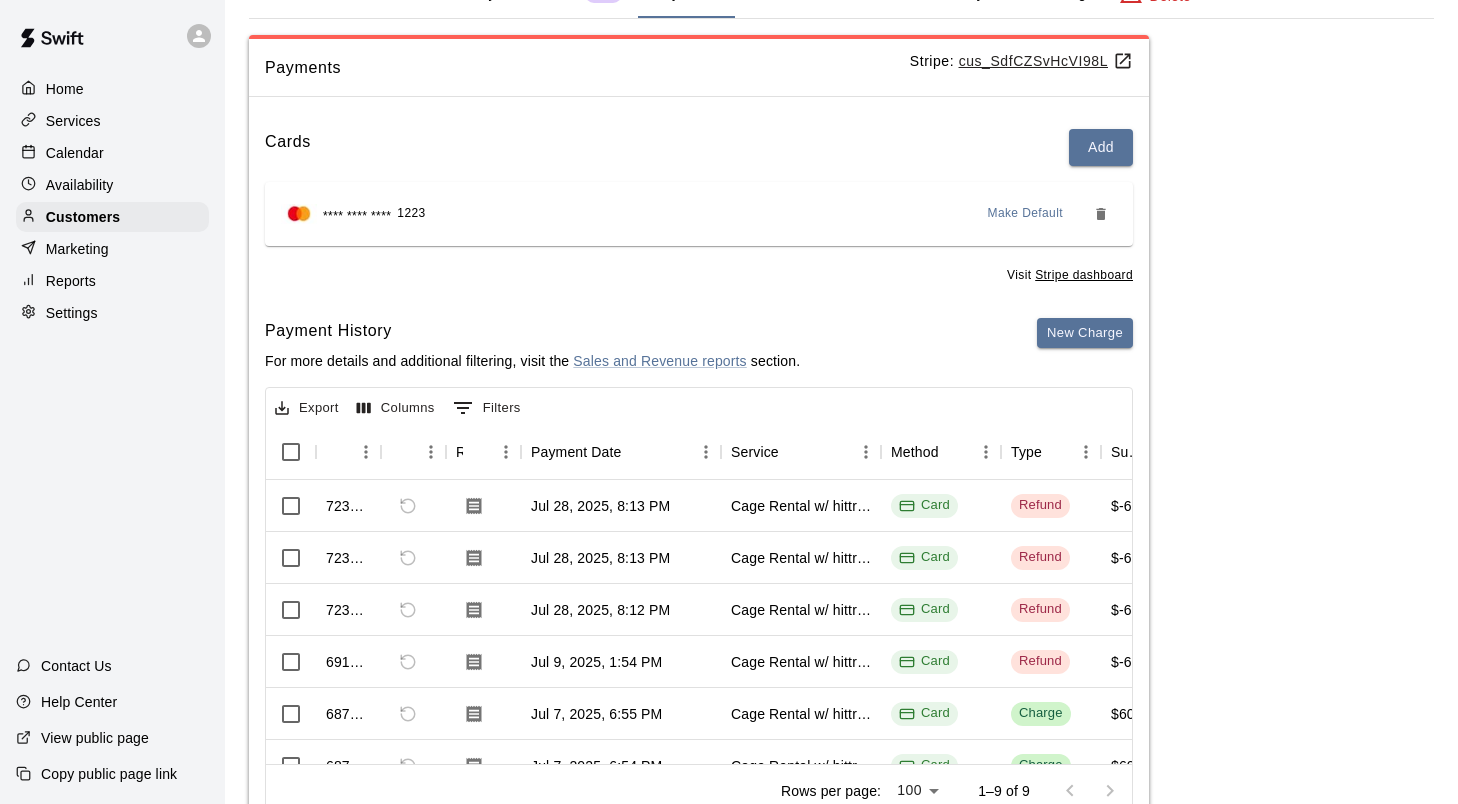 scroll, scrollTop: 206, scrollLeft: 0, axis: vertical 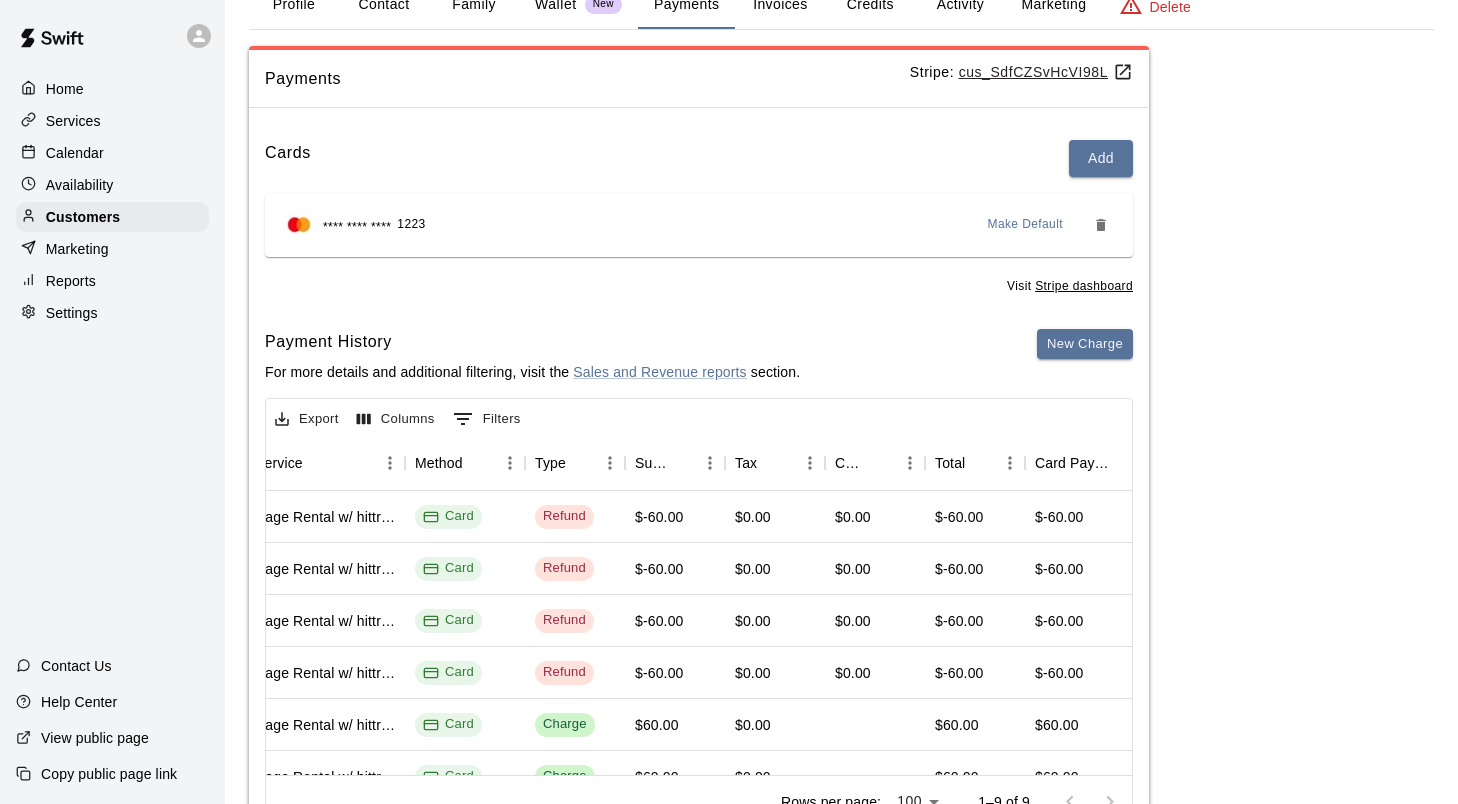 click on "Reports" at bounding box center (71, 281) 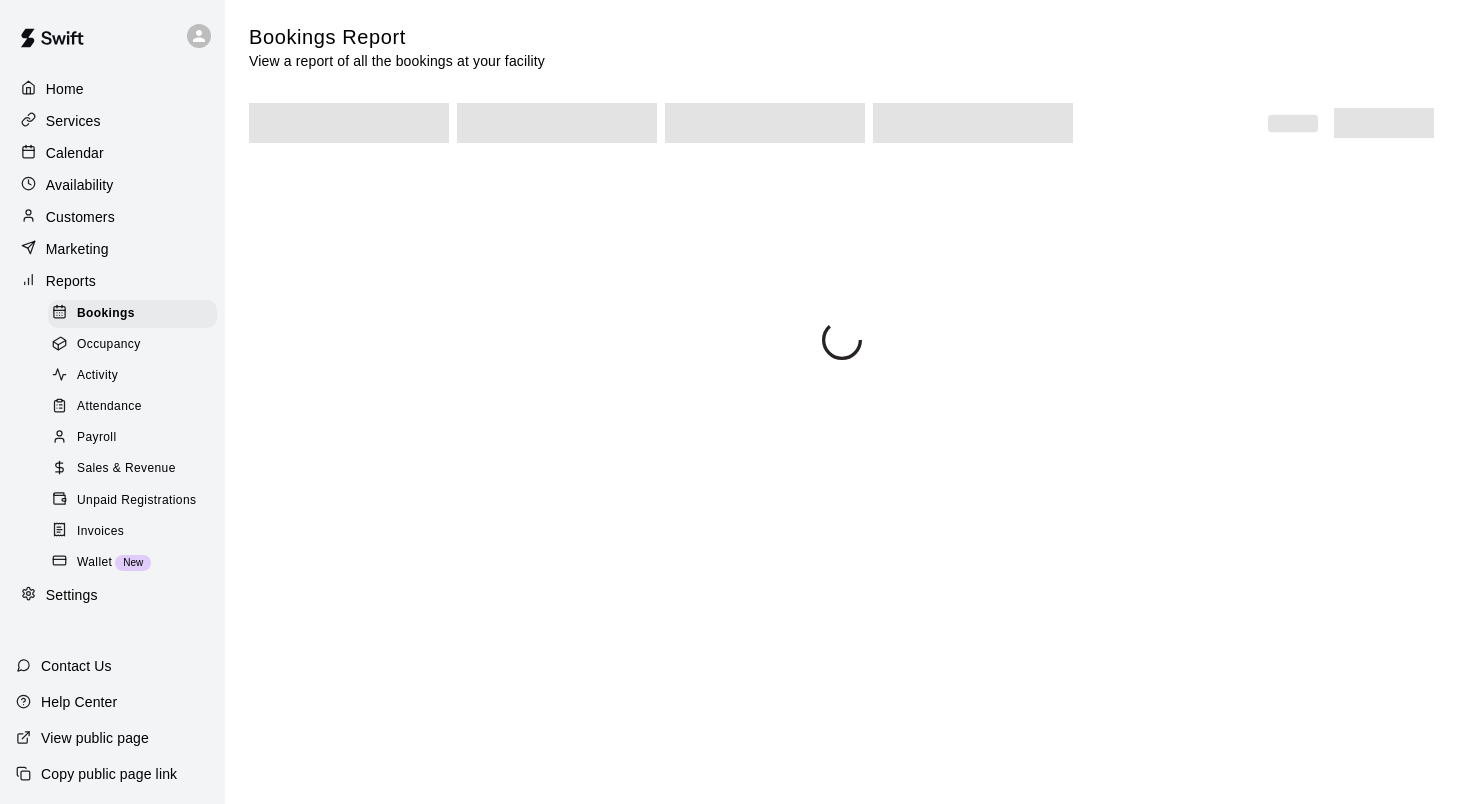 scroll, scrollTop: 0, scrollLeft: 0, axis: both 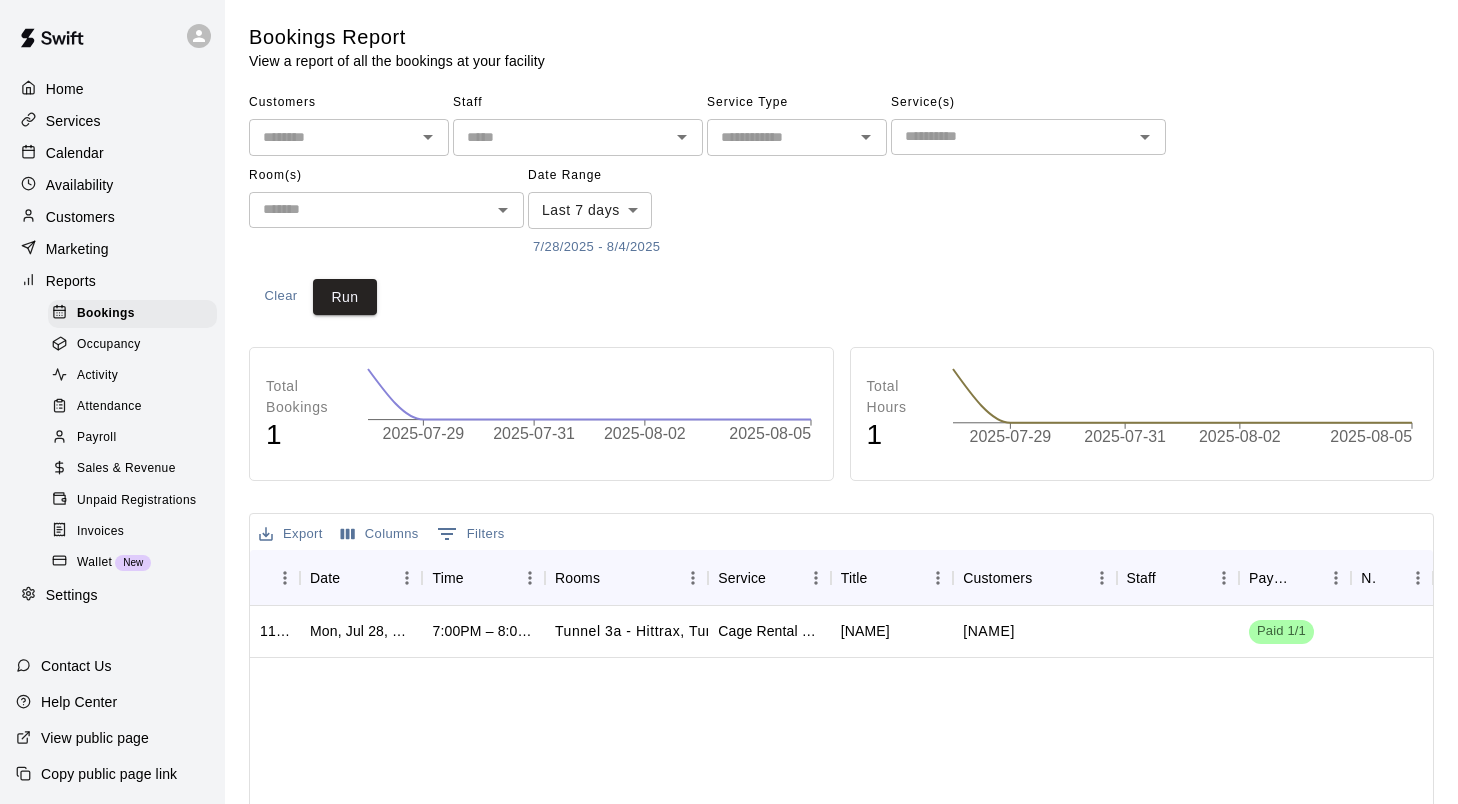 click on "Sales & Revenue" at bounding box center [126, 469] 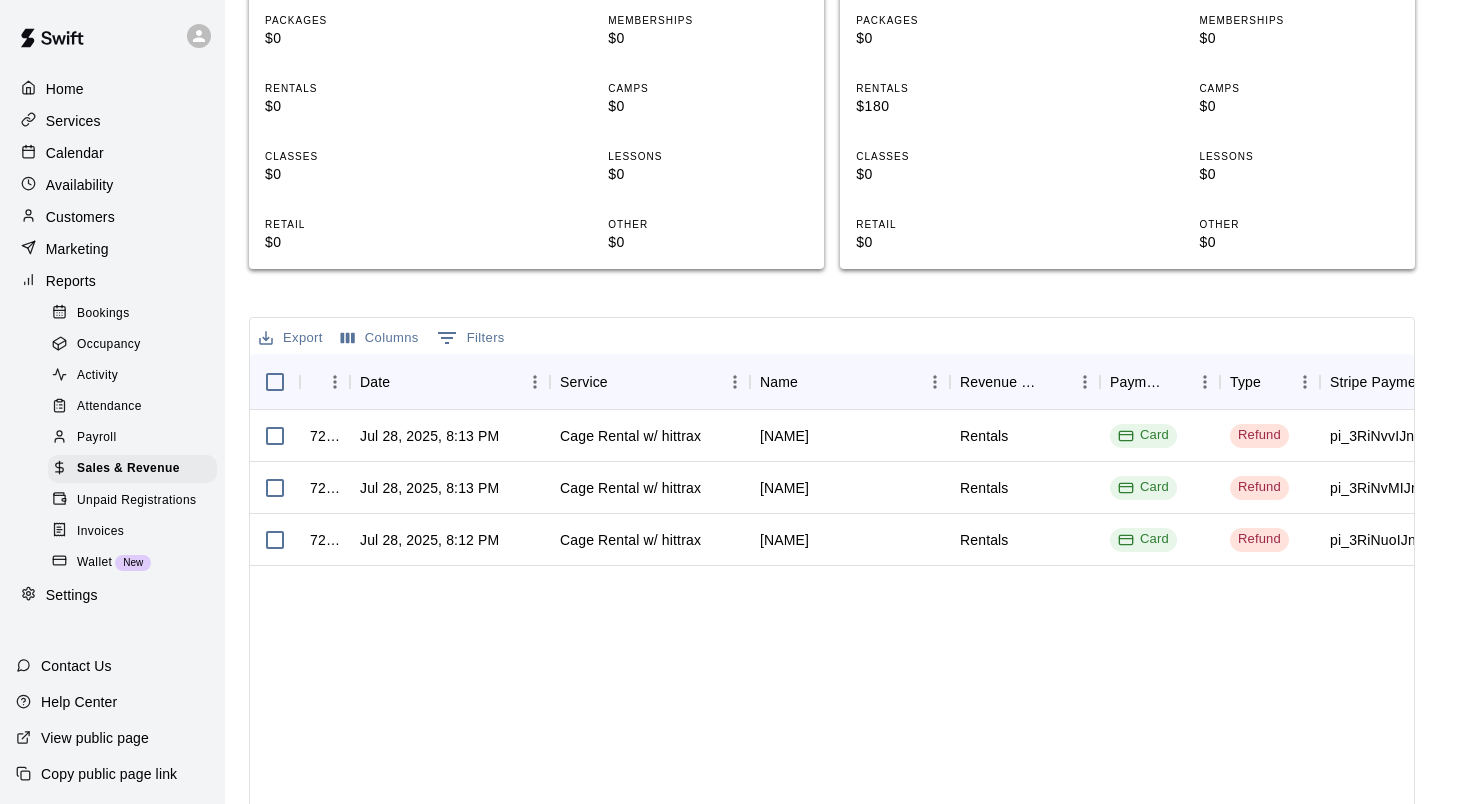 scroll, scrollTop: 476, scrollLeft: 0, axis: vertical 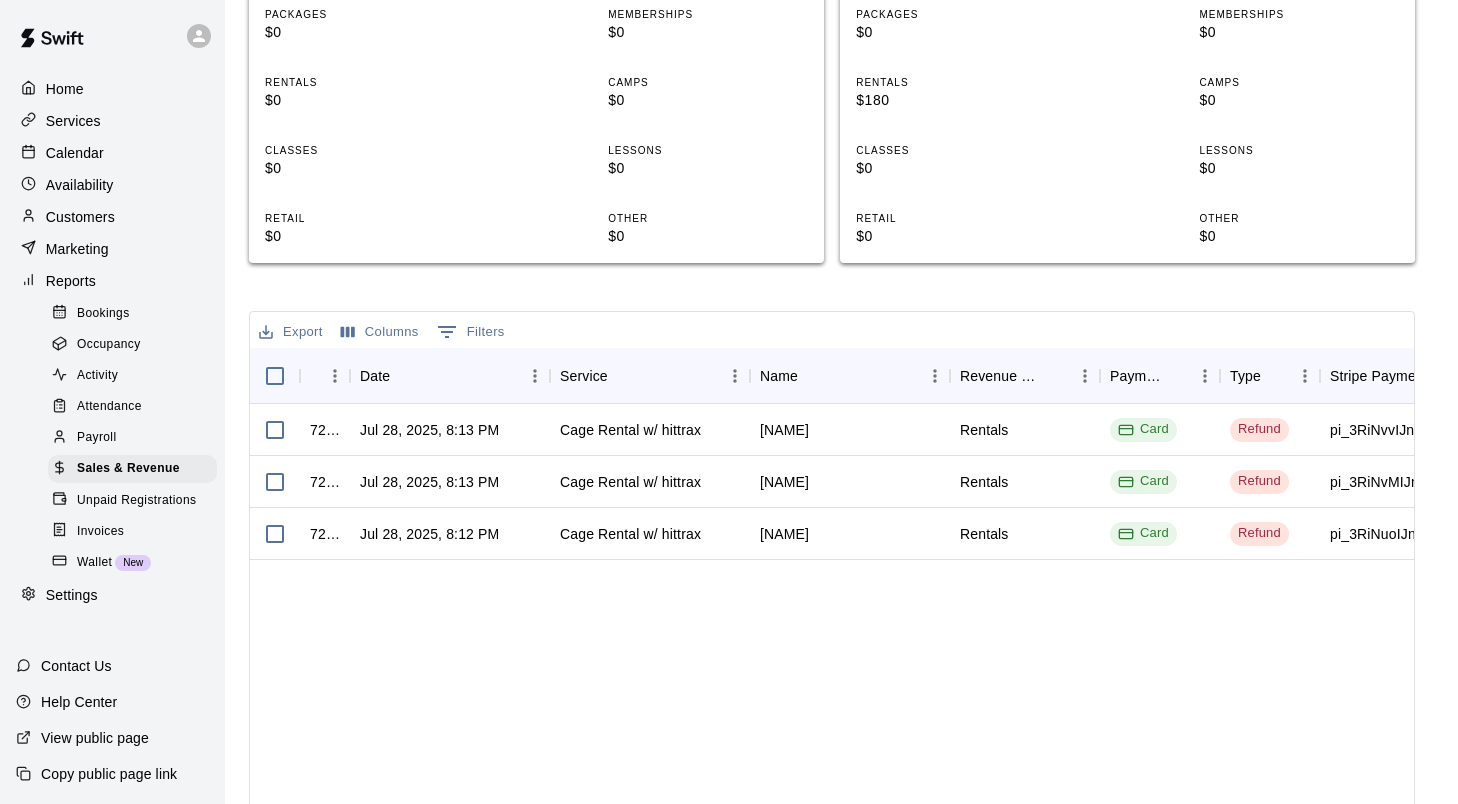 click on "Unpaid Registrations" at bounding box center (136, 501) 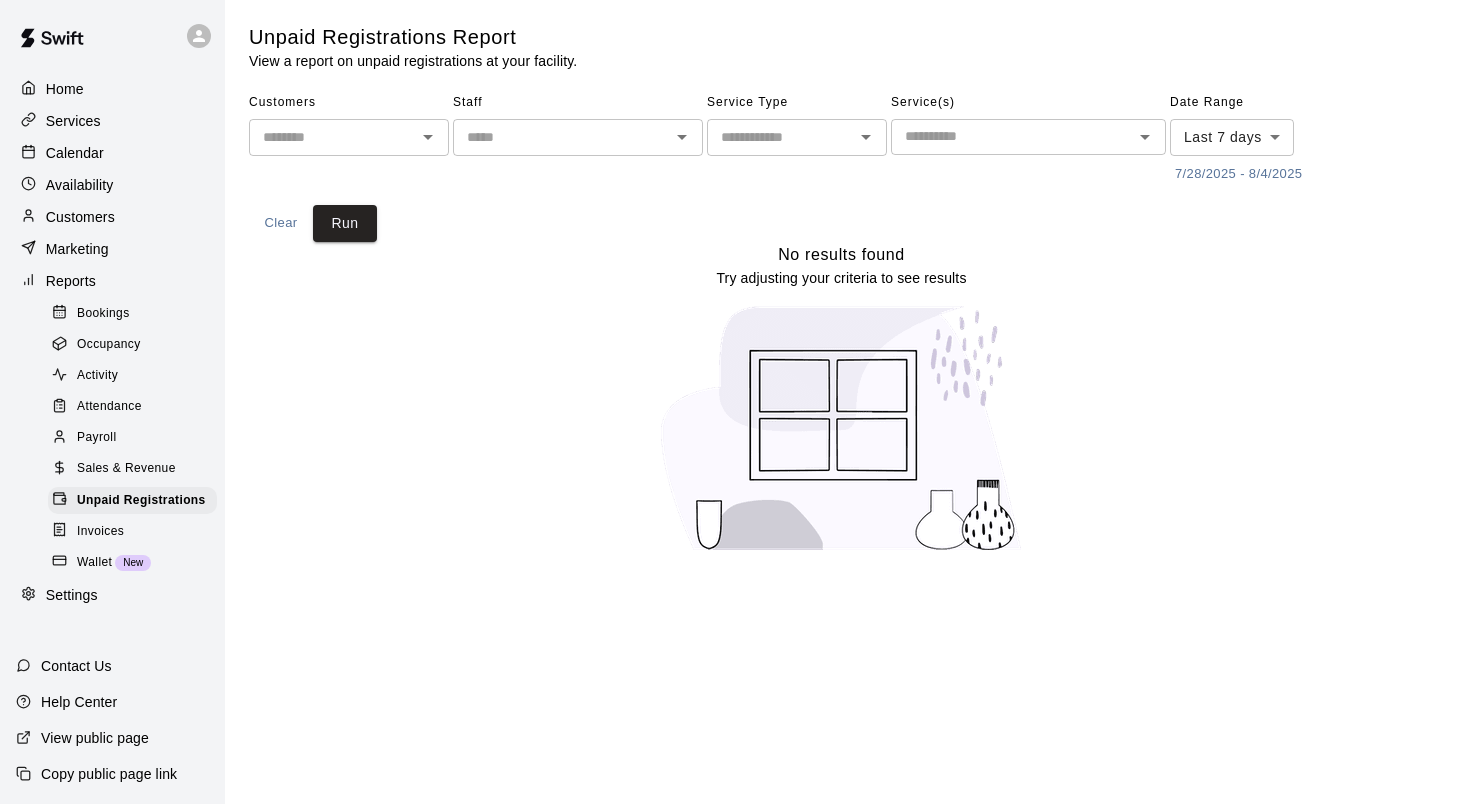 click on "Home Services Calendar Availability Customers Marketing Reports Bookings Occupancy Activity Attendance Payroll Sales & Revenue Unpaid Registrations Invoices Wallet New Settings Contact Us Help Center View public page Copy public page link Unpaid Registrations Report View a report on unpaid registrations at your facility. Customers Staff Service Type Service(s) Date Range Last 7 days **** 7/28/2025 - 8/4/2025 Clear Run No results found Try adjusting your criteria to see results Swift - Unpaid Close cross-small 2025-07-28" at bounding box center (729, 288) 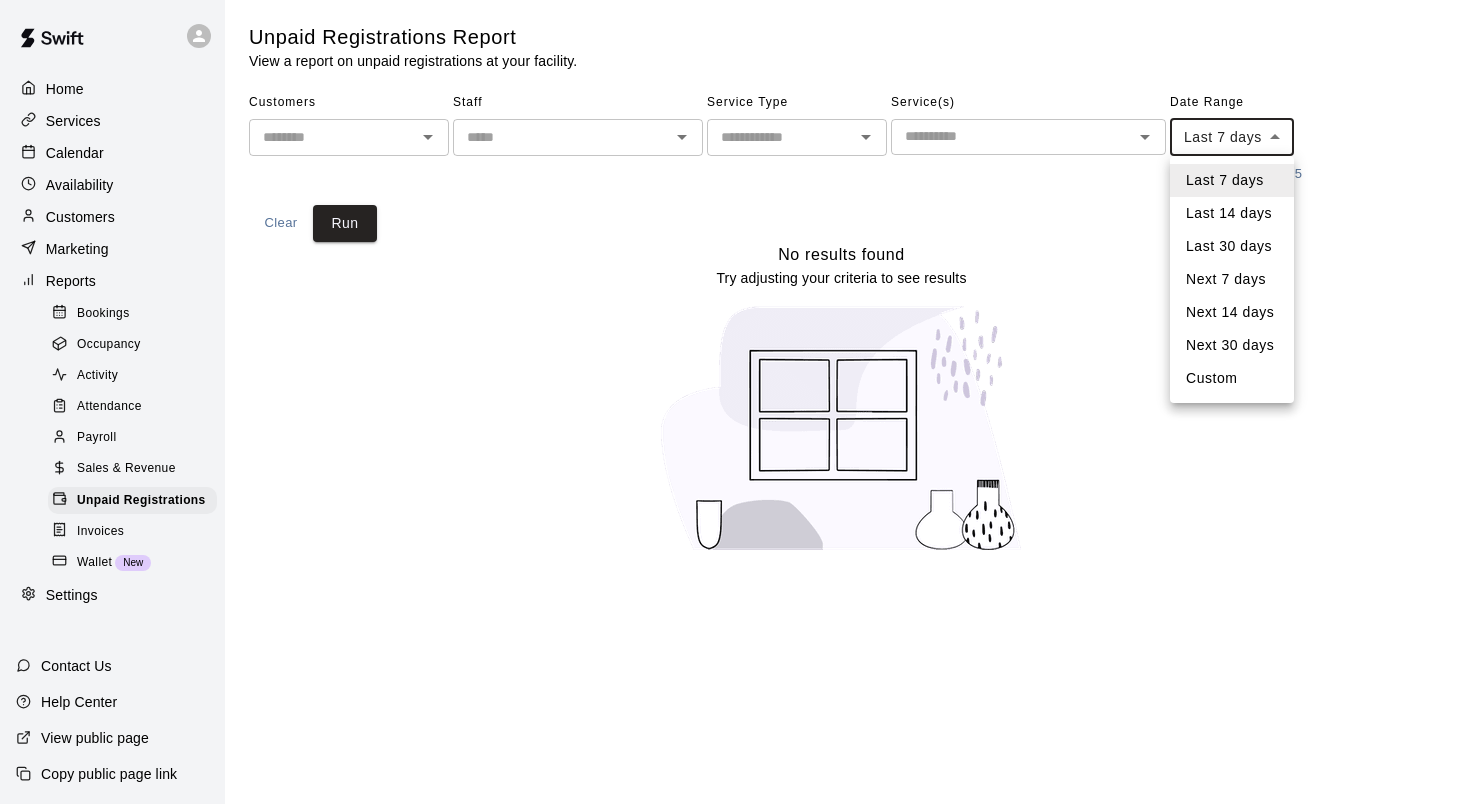 click on "Last 30 days" at bounding box center (1232, 246) 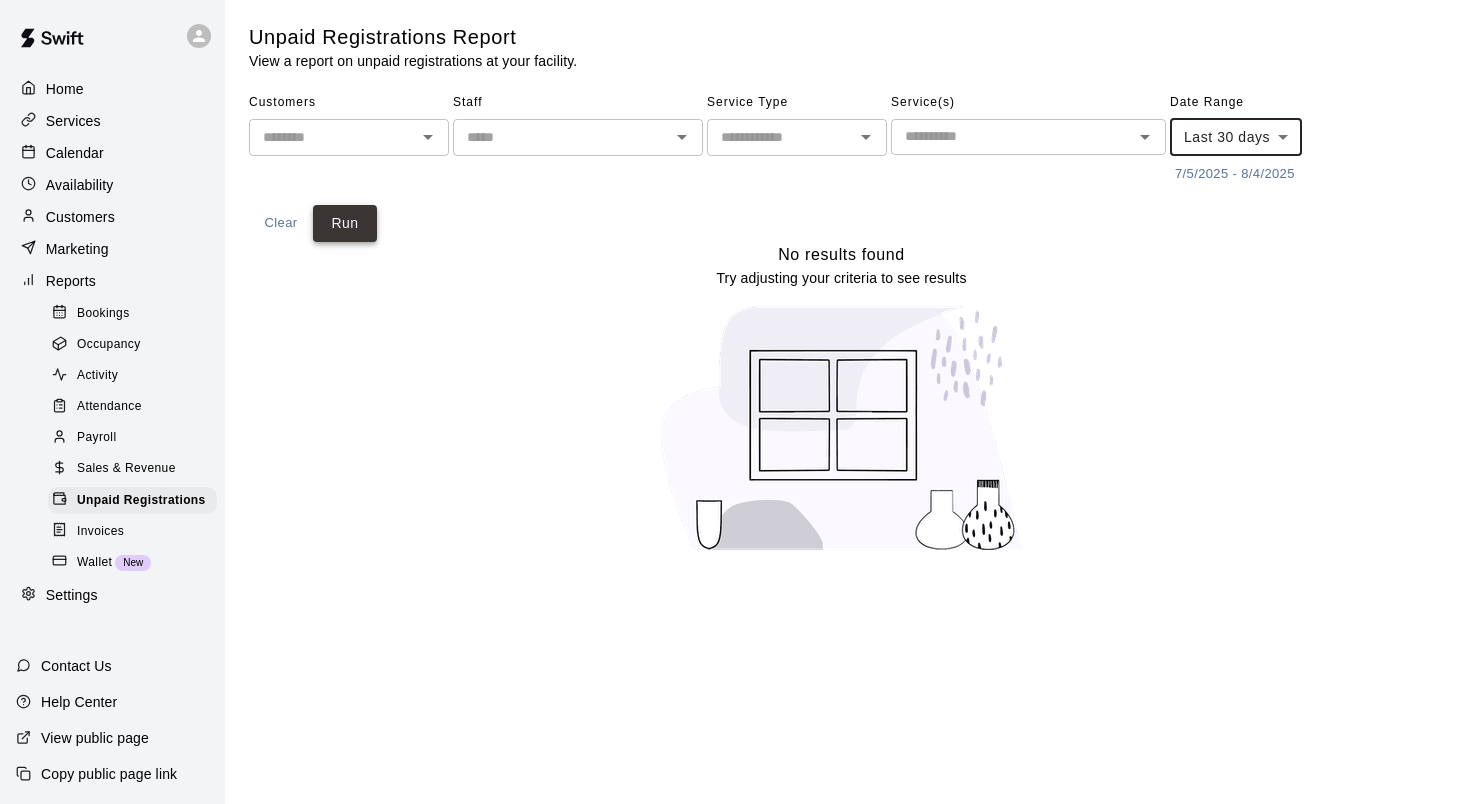click on "Run" at bounding box center (345, 223) 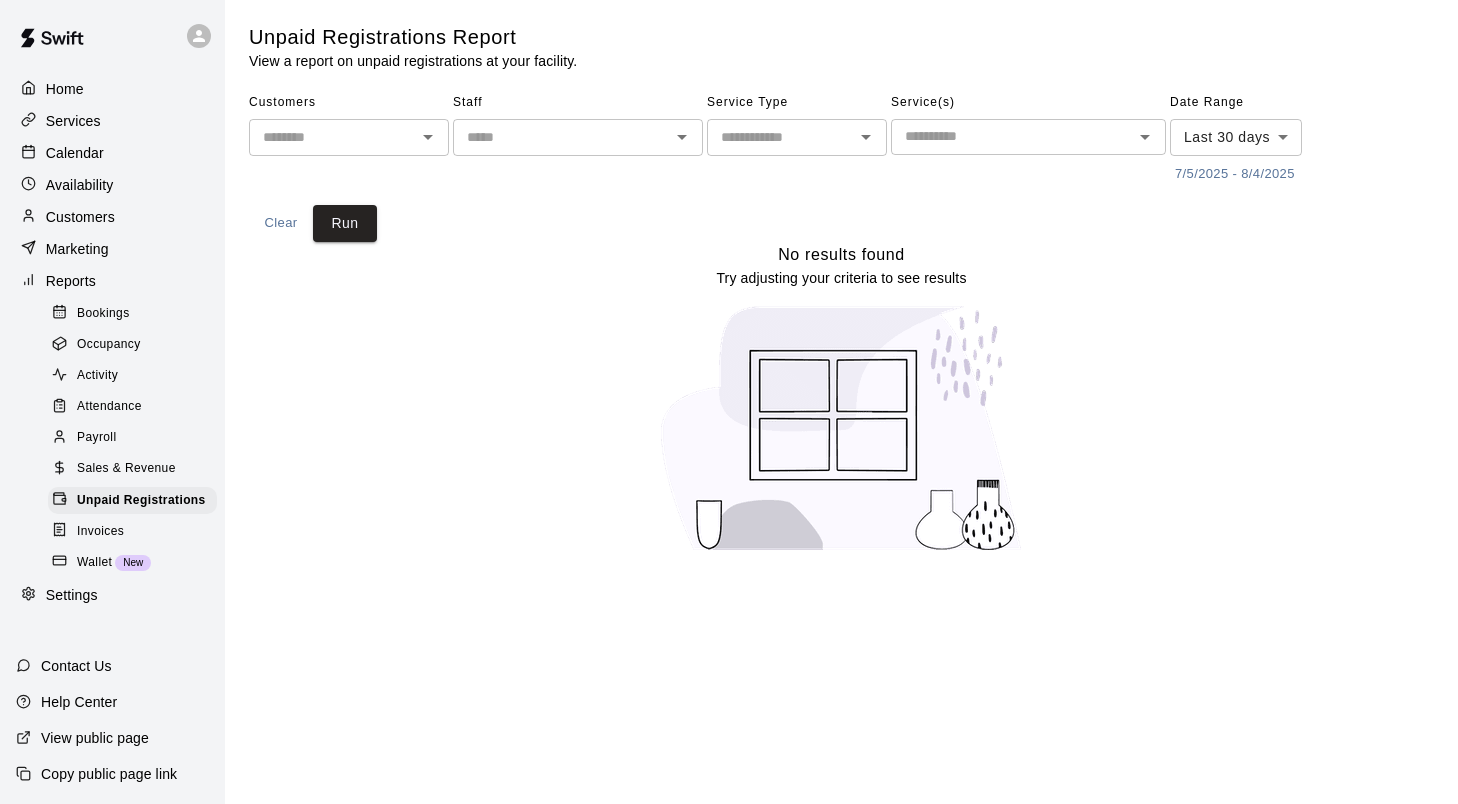 click on "Invoices" at bounding box center [100, 532] 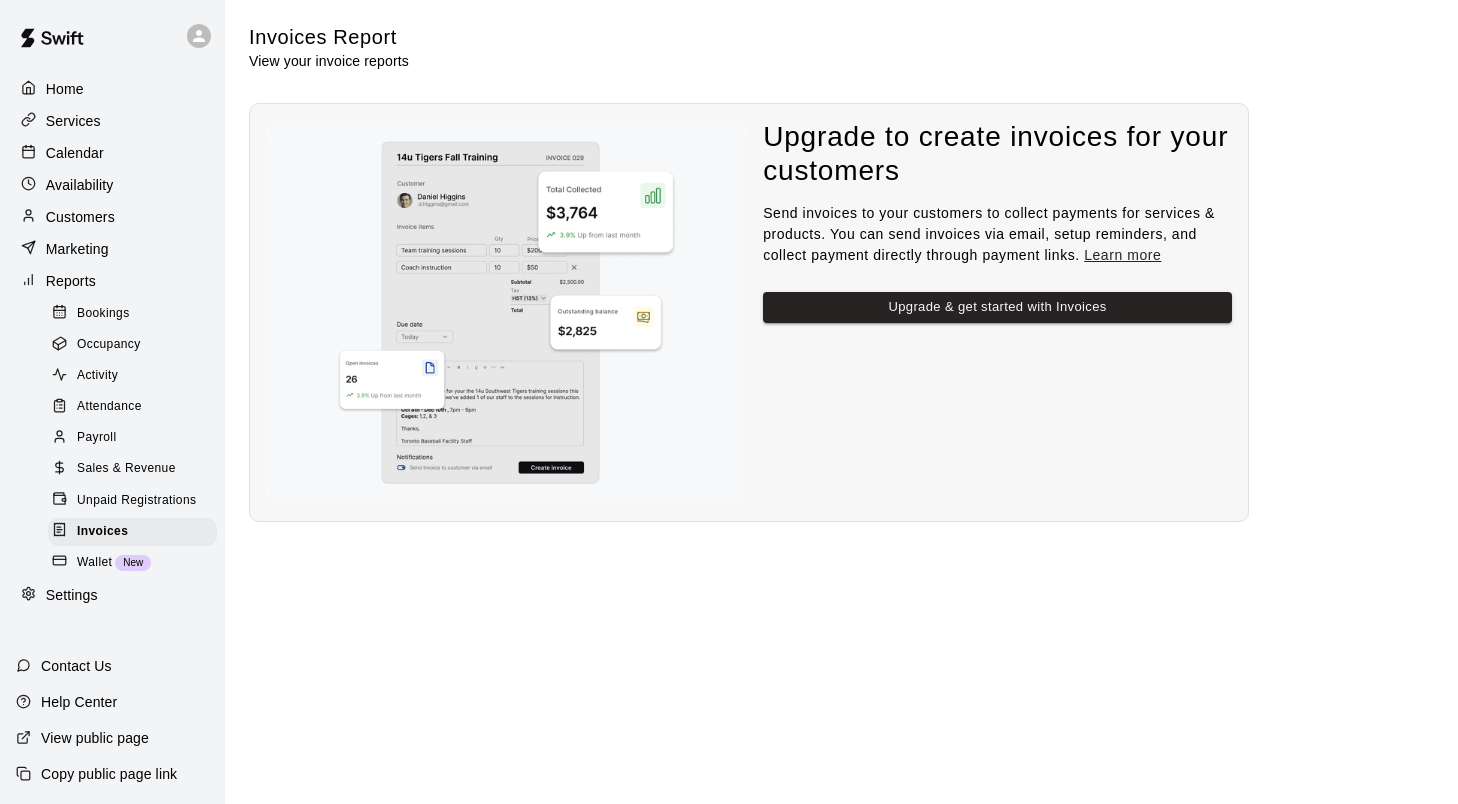 click on "Wallet" at bounding box center (94, 563) 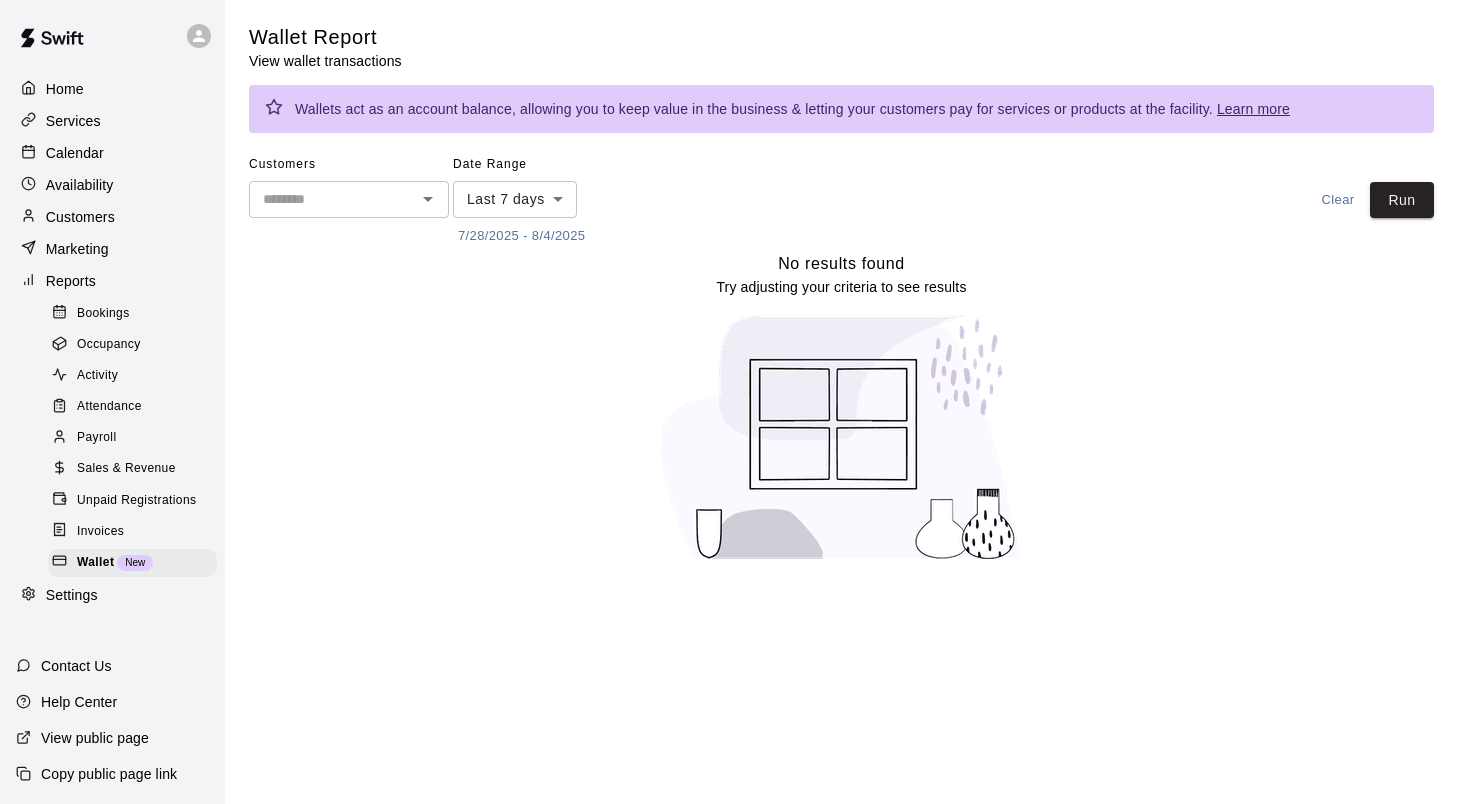 click on "Home Services Calendar Availability Customers Marketing Reports Bookings Occupancy Activity Attendance Payroll Sales & Revenue Unpaid Registrations Invoices Wallet New Settings Contact Us Help Center View public page Copy public page link Wallet Report View wallet transactions Wallets act as an account balance, allowing you to keep value in the business & letting your customers pay for services or products at the facility. Learn more Customers Date Range Last 7 days **** 7/28/2025 - 8/4/2025 Clear Run No results found Try adjusting your criteria to see results Swift - Wallet Report Close cross-small 2025-07-28" at bounding box center [729, 293] 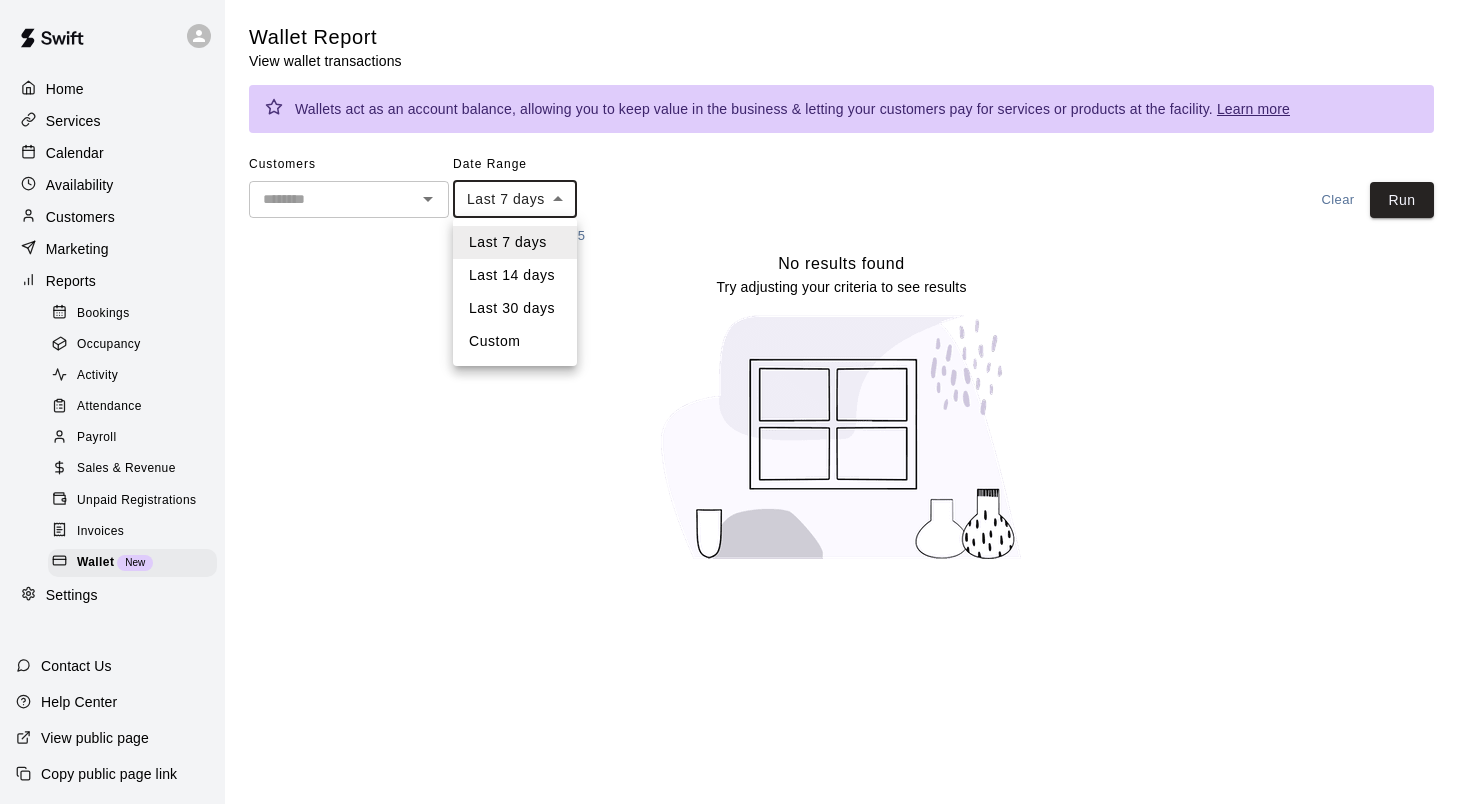 click on "Last 30 days" at bounding box center (515, 308) 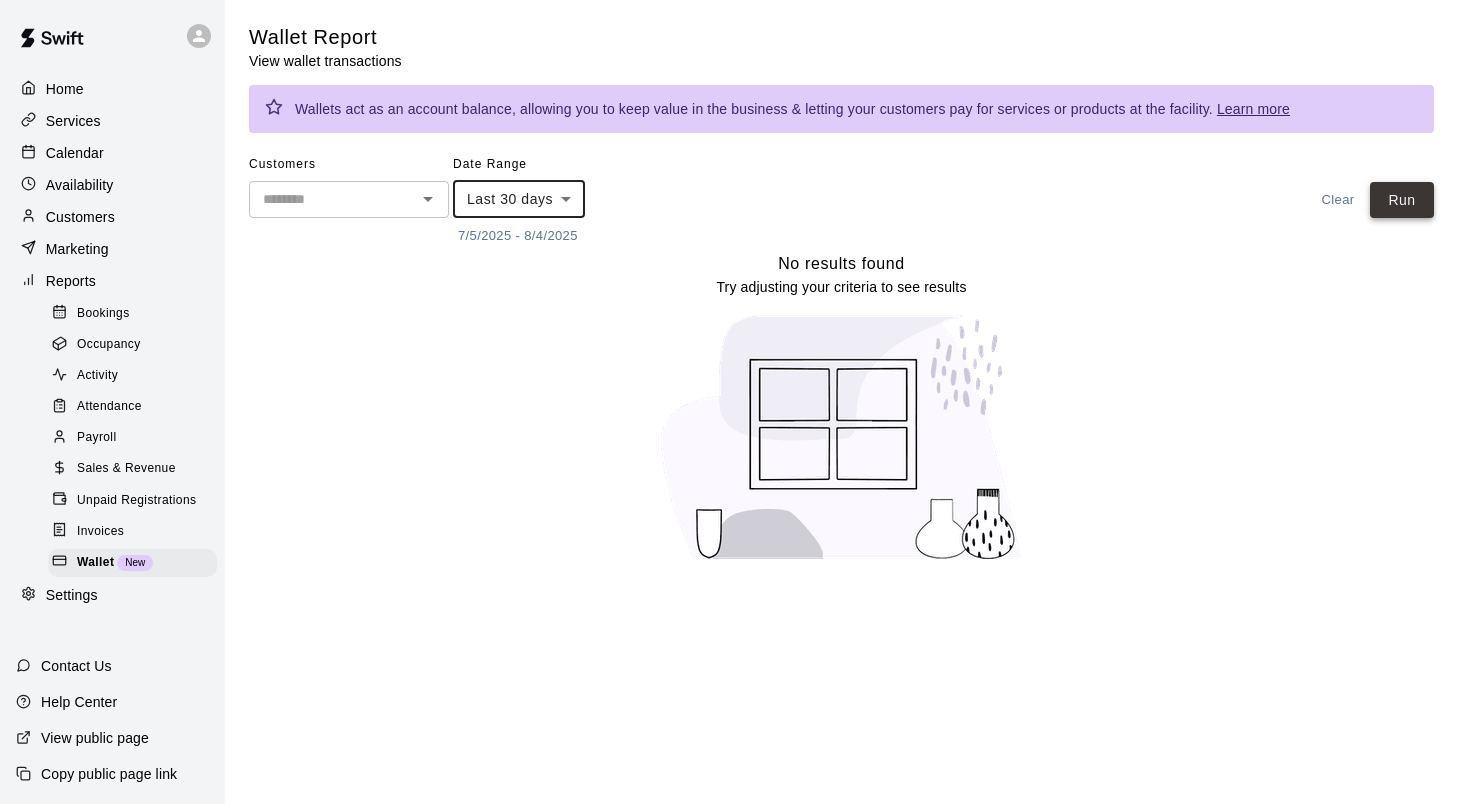 click on "Run" at bounding box center [1402, 200] 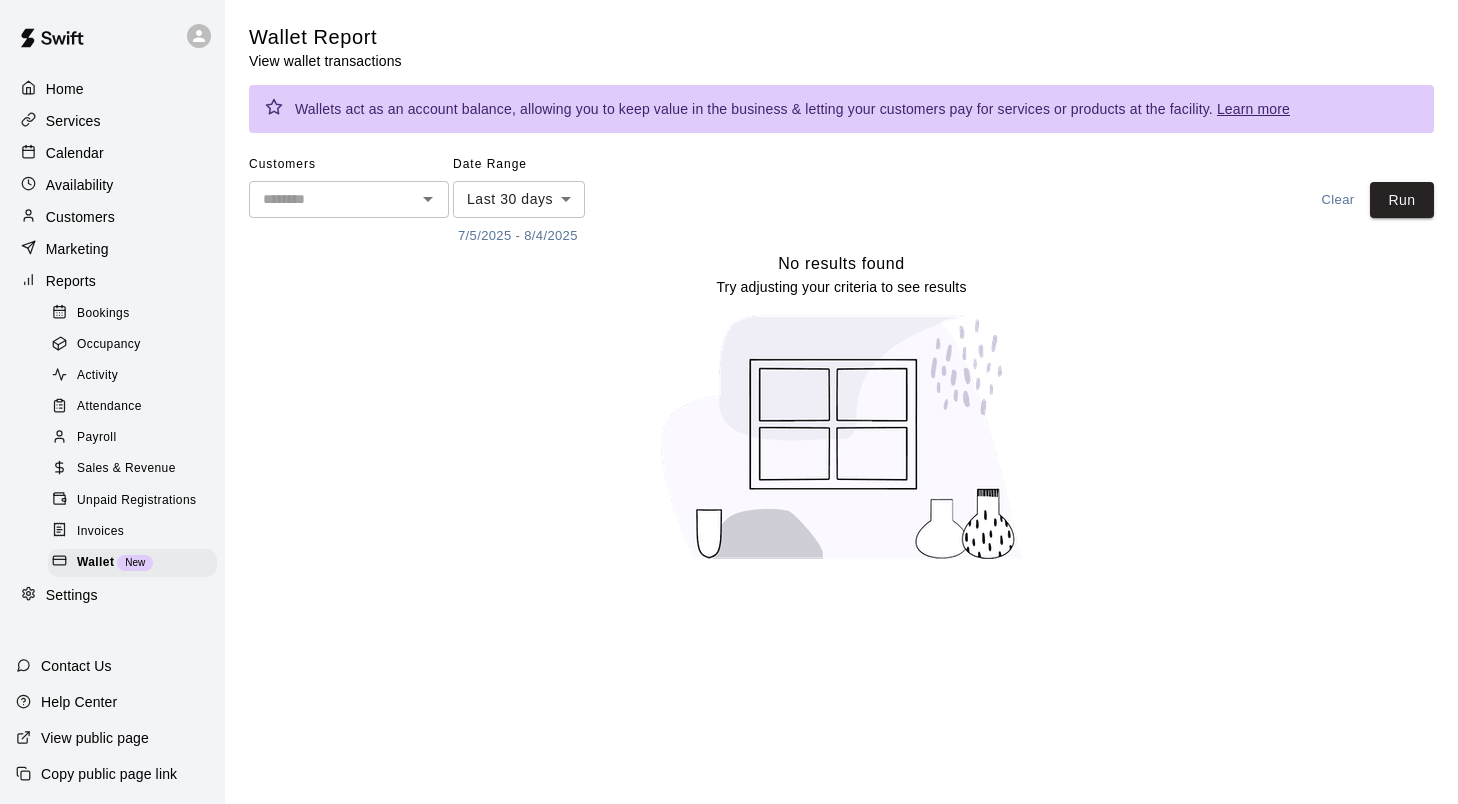 click on "Bookings" at bounding box center [103, 314] 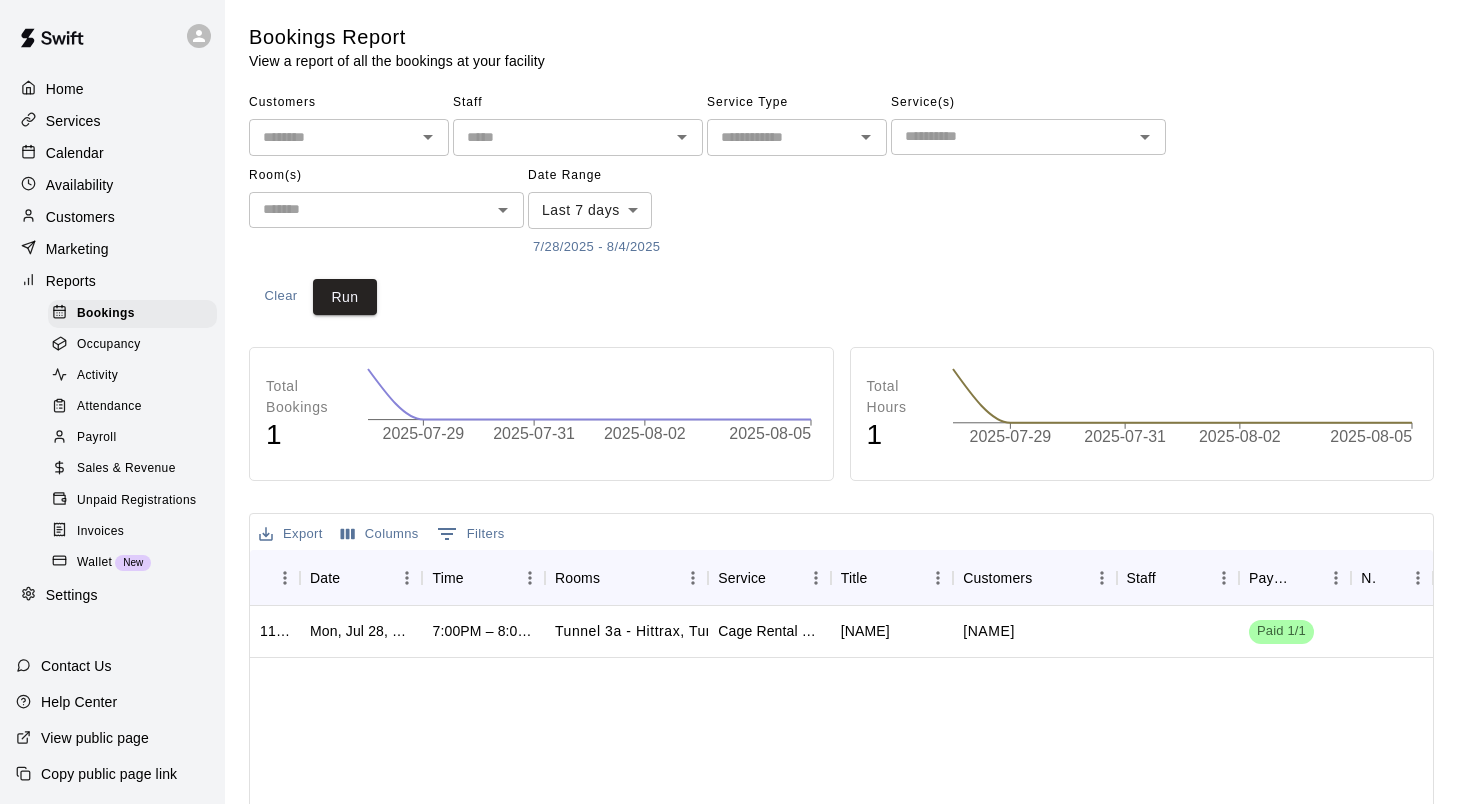 click on "Home Services Calendar Availability Customers Marketing Reports Bookings Occupancy Activity Attendance Payroll Sales & Revenue Unpaid Registrations Invoices Wallet New Settings Contact Us Help Center View public page Copy public page link Bookings Report View a report of all the bookings at your facility Customers Staff Service Type Service(s) Room(s) Date Range Last 7 days **** 7/28/2025 - 8/4/2025 Clear Run Total Bookings 1 2025-07-29 2025-07-31 2025-08-02 2025-08-05 Total Hours 1 2025-07-29 2025-07-31 2025-08-02 2025-08-05 Export Columns 0 Filters ID Date Time Rooms Service Title Customers Staff Payment Notes 1192861 Mon, Jul 28, 2025 7:00PM – 8:00PM Tunnel 3a - Hittrax, Tunnel 3b - Hittrax Cage Rental w/ hittrax [NAME] [NAME] Paid 1/1 Rows per page: 100 *** 1–1 of 1 Swift - Bookings Report Close cross-small 2025-07-28" at bounding box center [729, 610] 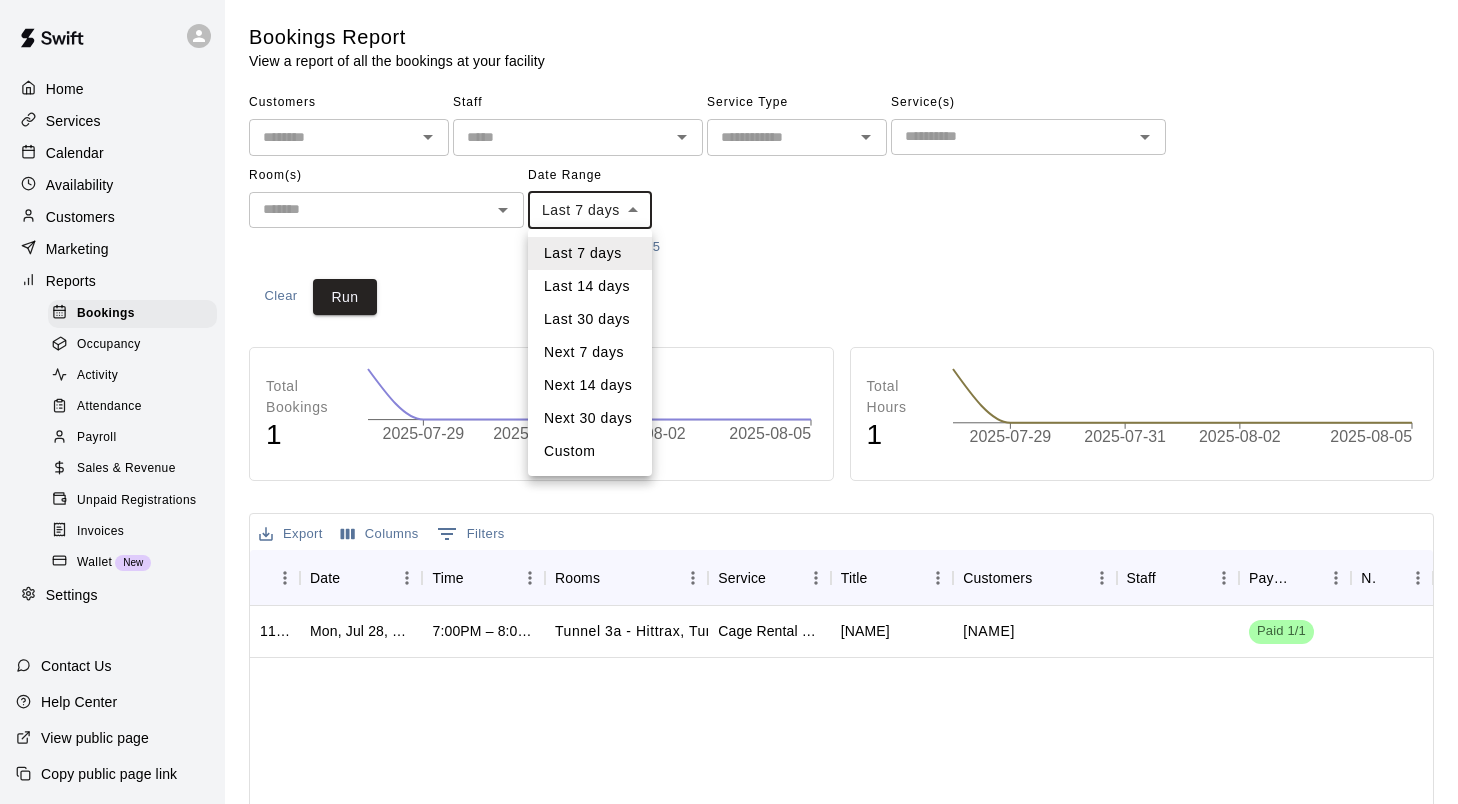 click on "Last 30 days" at bounding box center [590, 319] 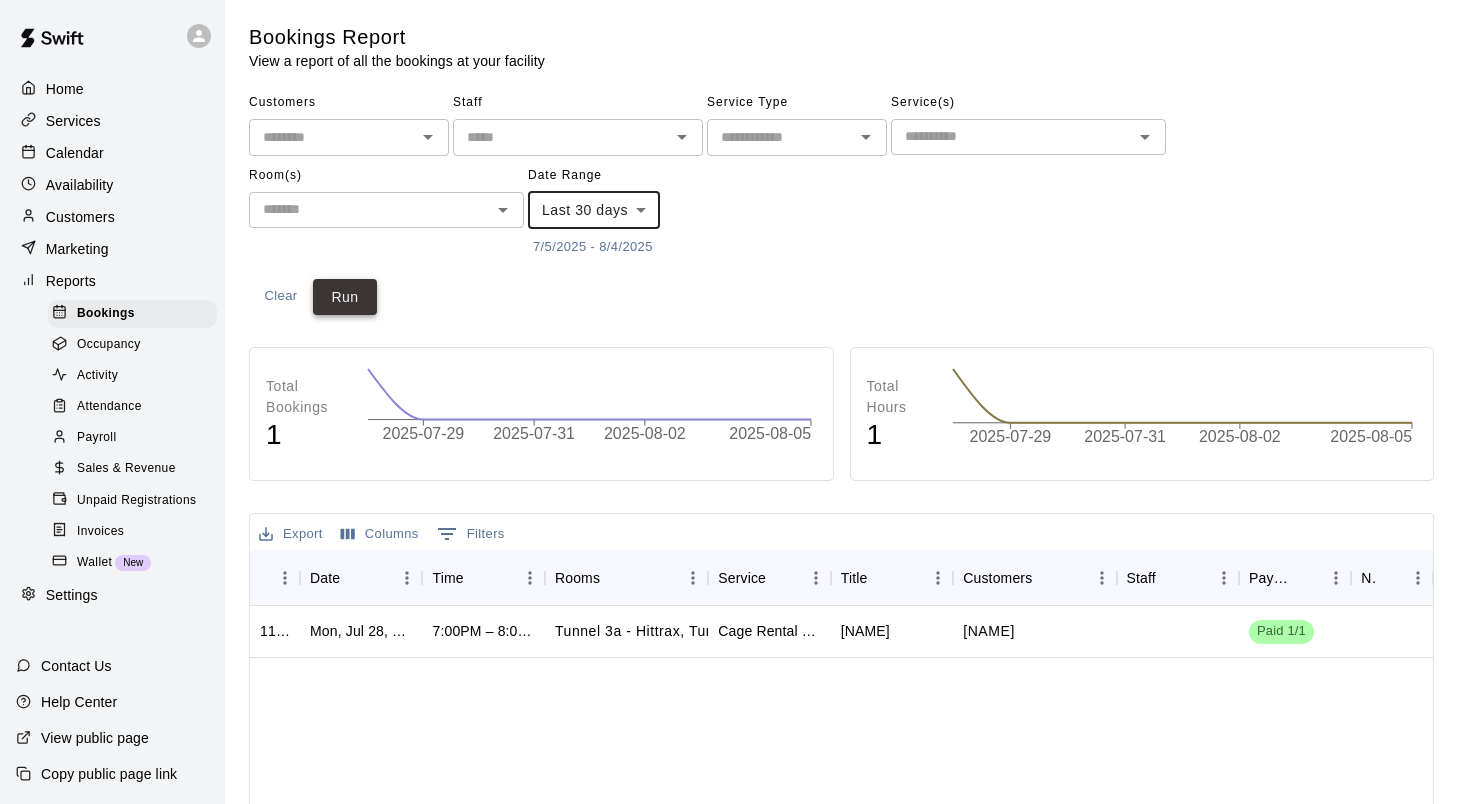 click on "Run" at bounding box center [345, 297] 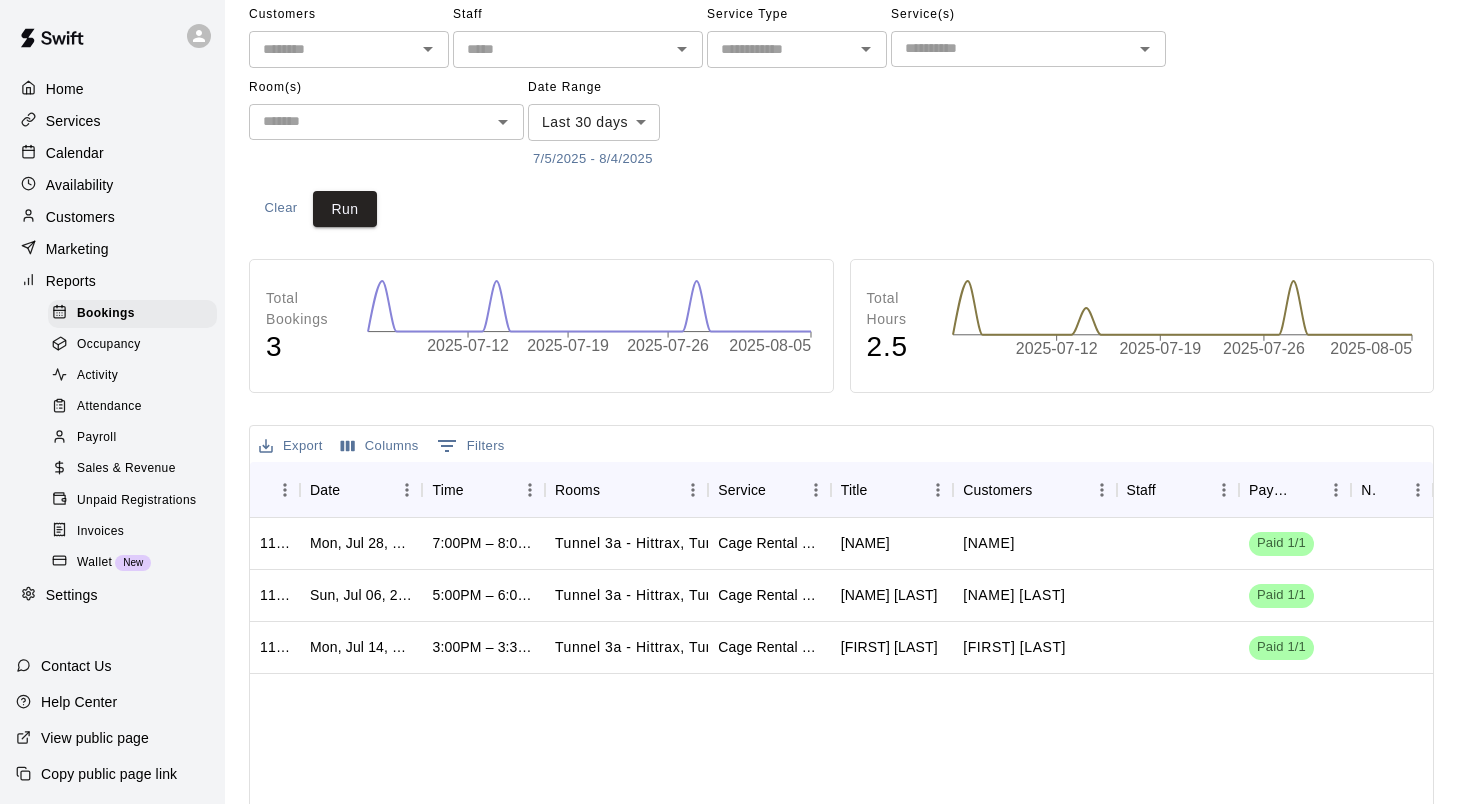 scroll, scrollTop: 0, scrollLeft: 0, axis: both 